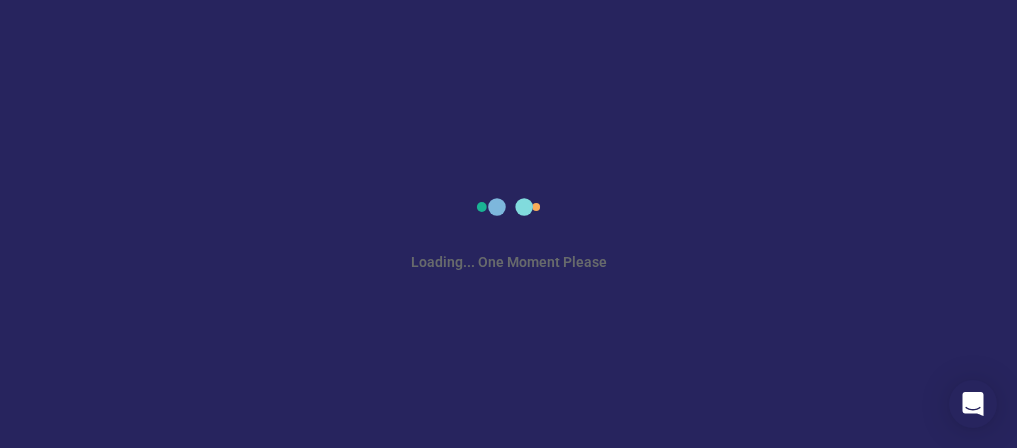 scroll, scrollTop: 0, scrollLeft: 0, axis: both 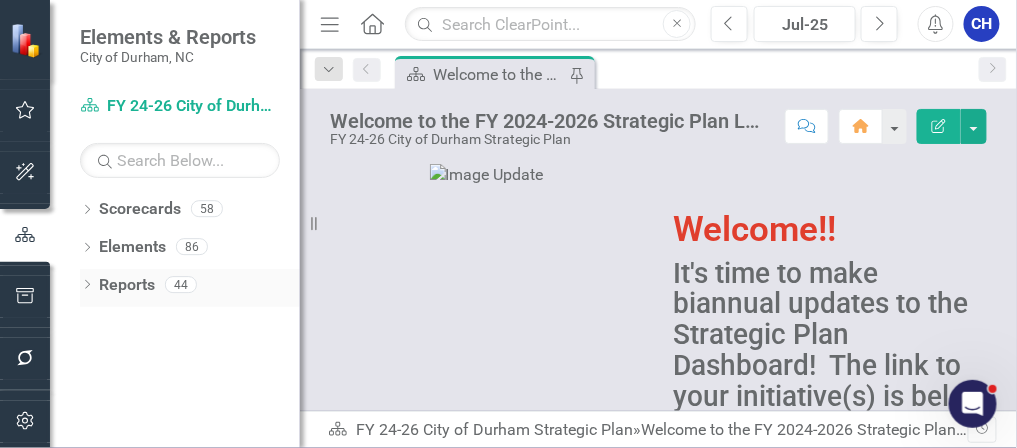 click on "Dropdown Reports 44" at bounding box center [190, 288] 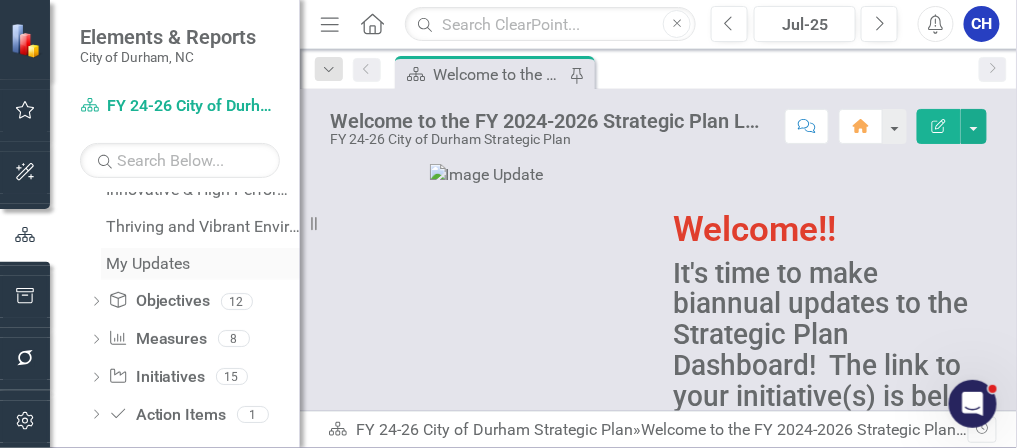 scroll, scrollTop: 367, scrollLeft: 0, axis: vertical 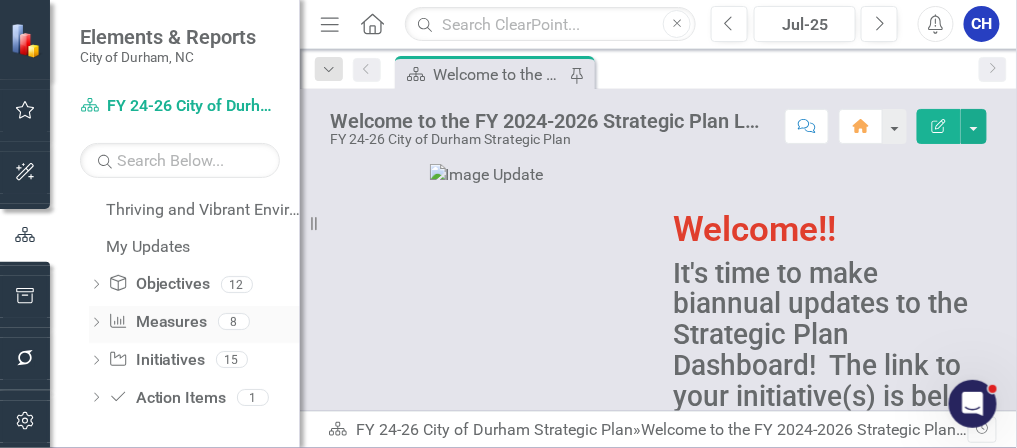 click on "Dropdown" 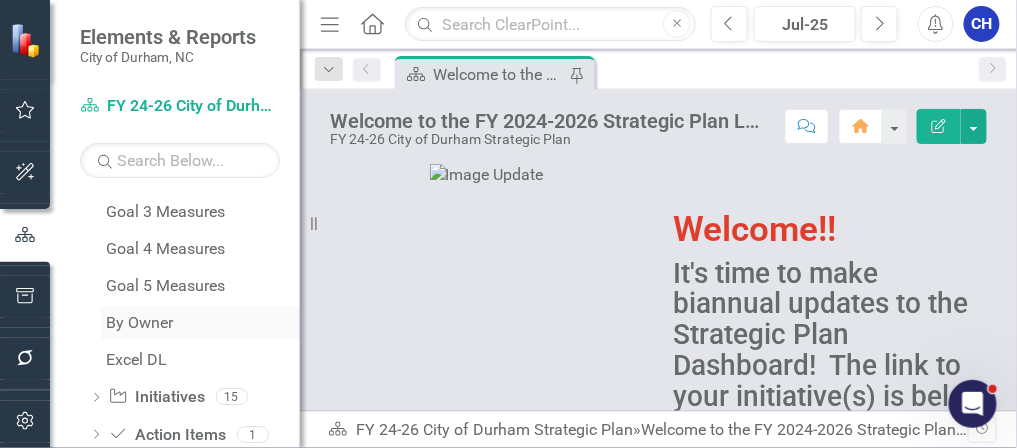 scroll, scrollTop: 404, scrollLeft: 0, axis: vertical 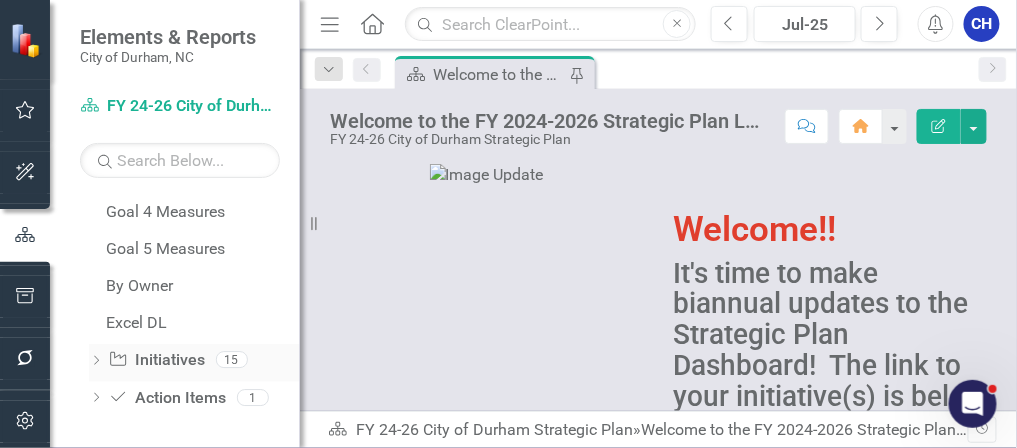 click on "Dropdown" at bounding box center [96, 362] 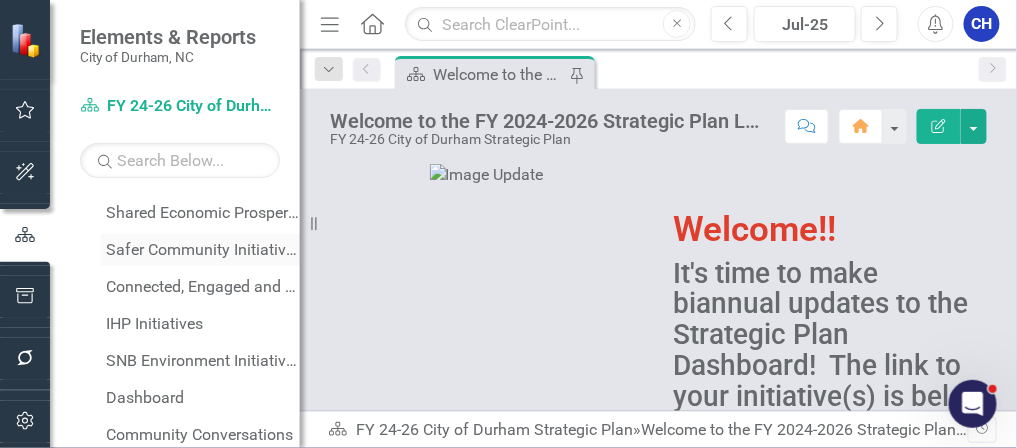 scroll, scrollTop: 244, scrollLeft: 0, axis: vertical 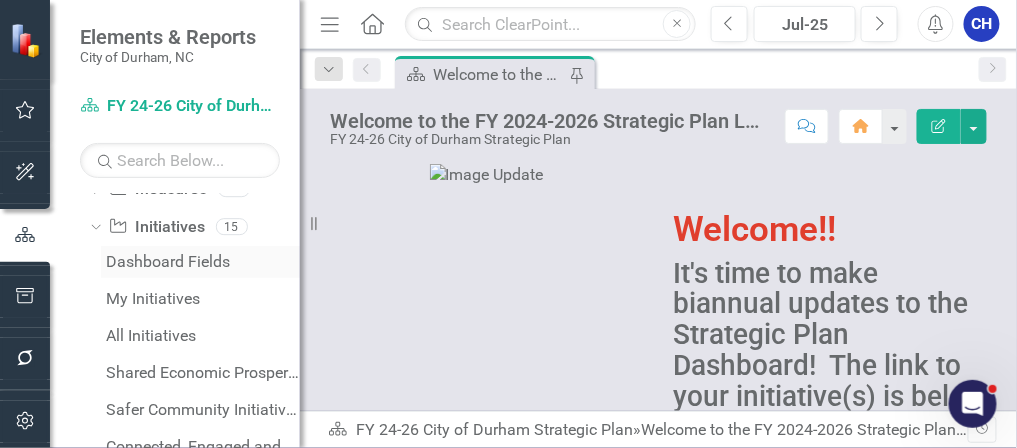 click on "Dashboard Fields" at bounding box center [203, 262] 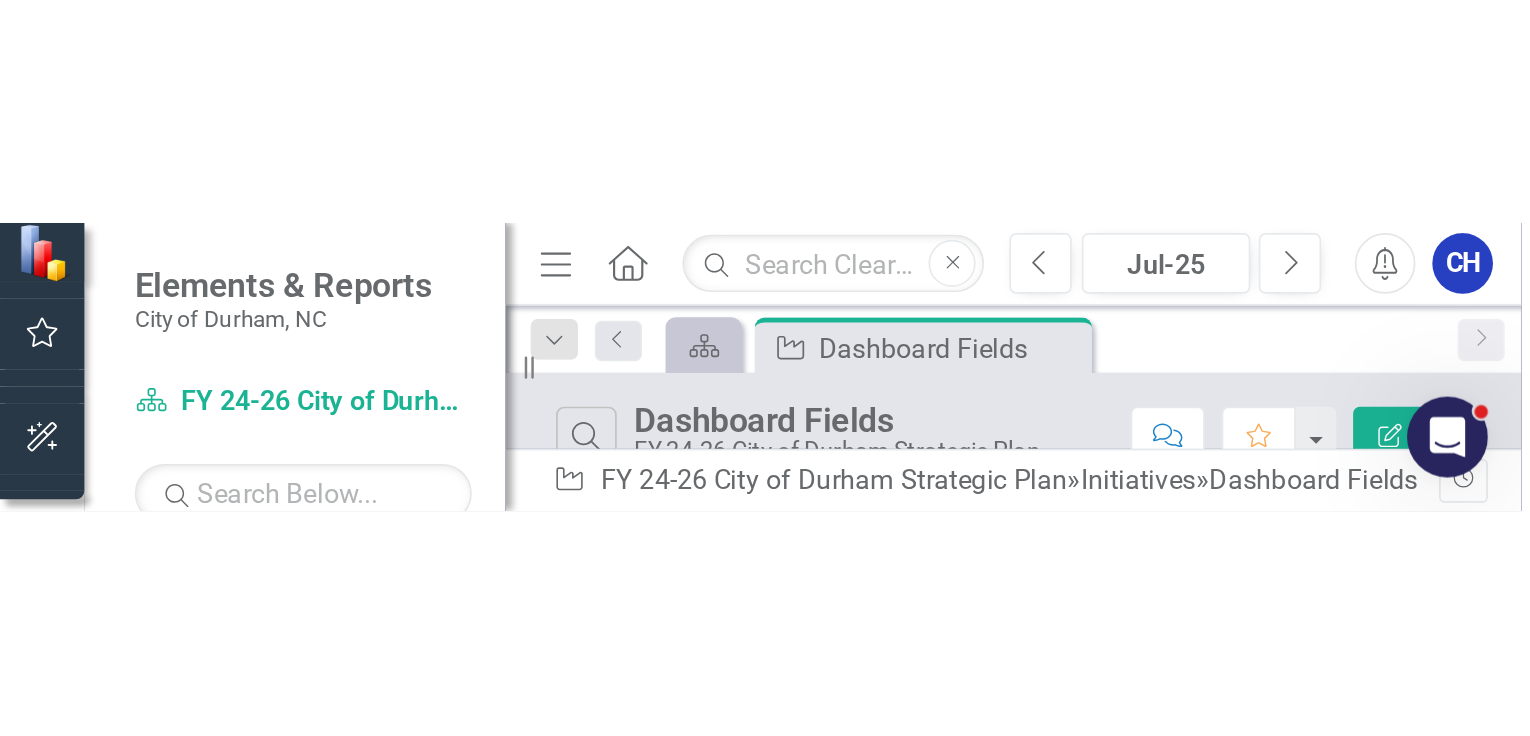 scroll, scrollTop: 72, scrollLeft: 0, axis: vertical 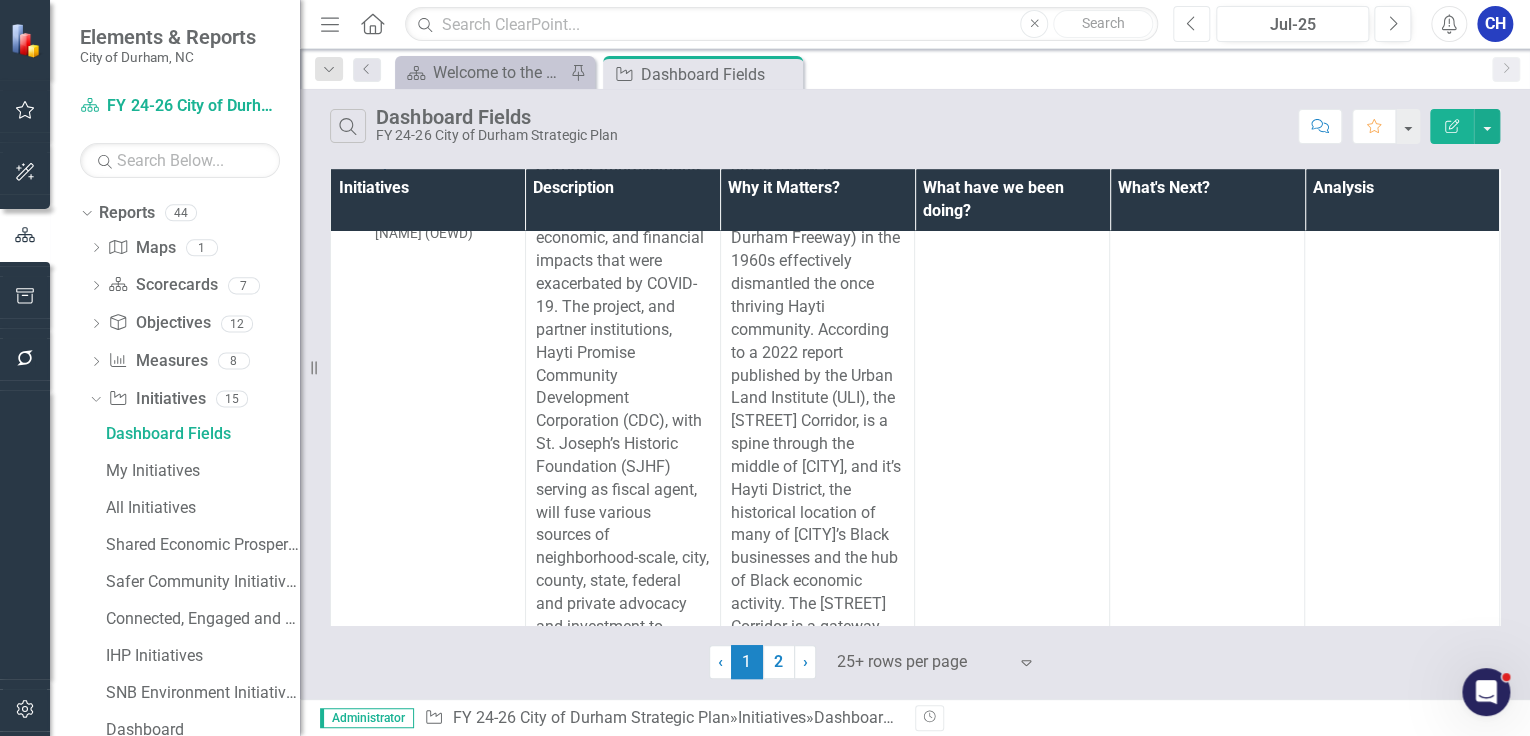 click on "Previous" 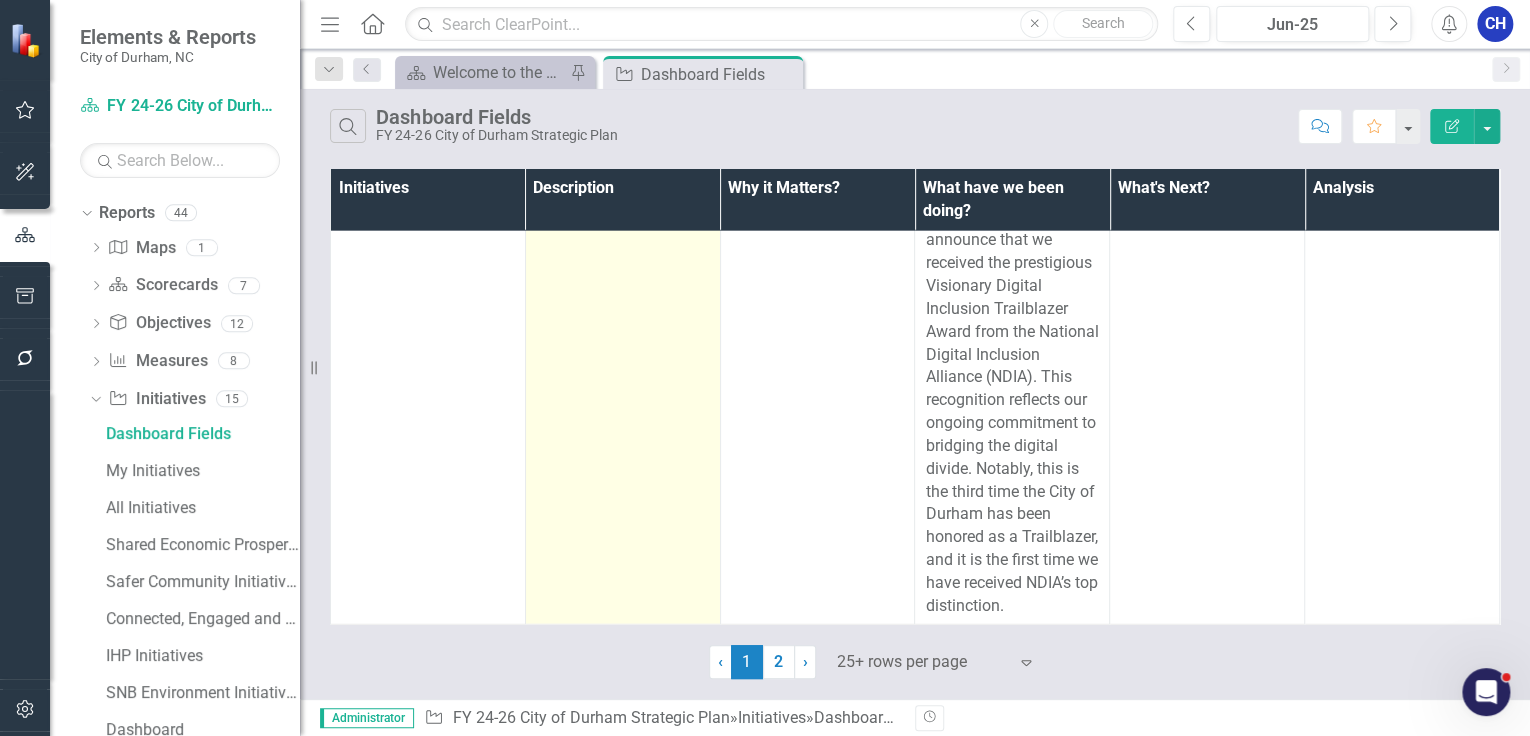 scroll, scrollTop: 41484, scrollLeft: 0, axis: vertical 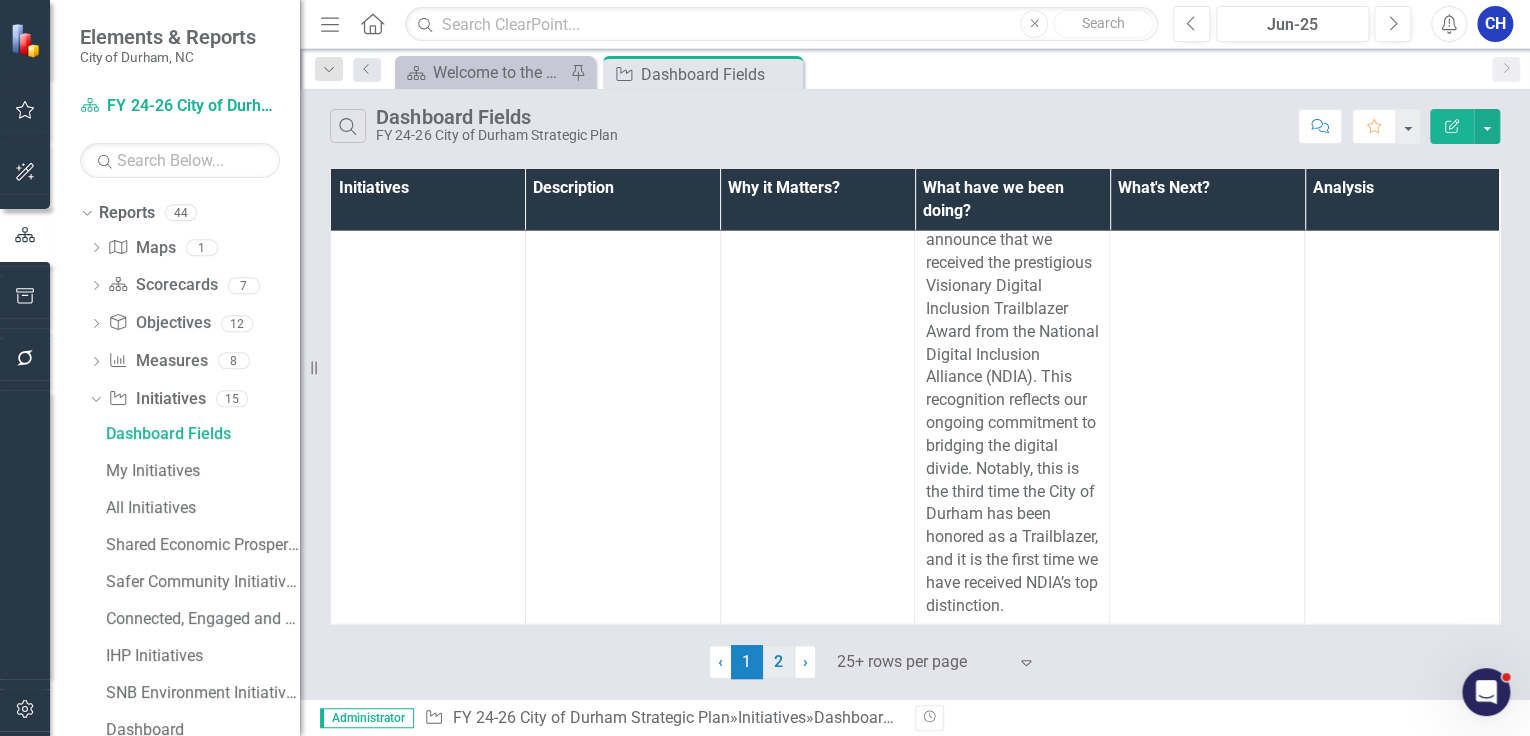 click on "2" at bounding box center (779, 662) 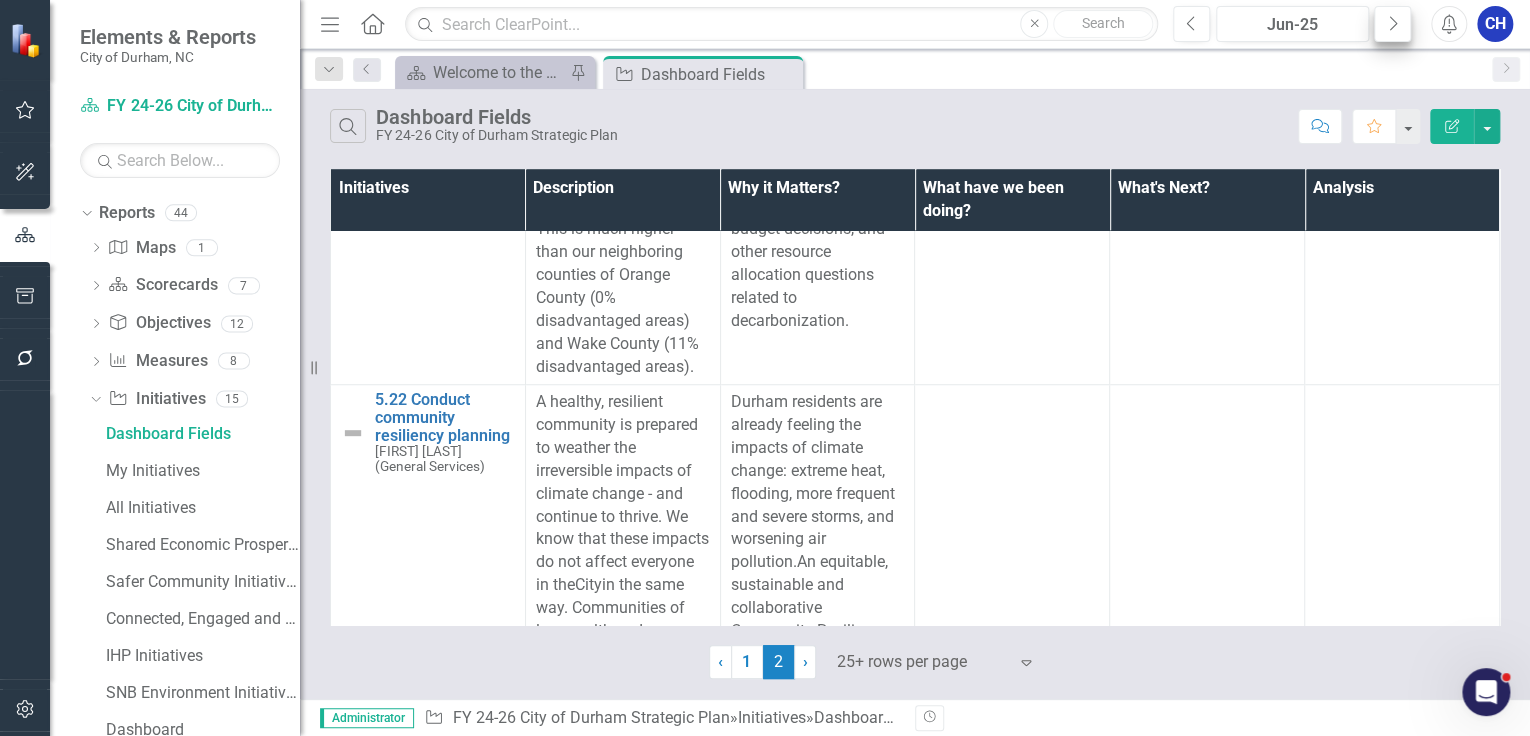 scroll, scrollTop: 12160, scrollLeft: 0, axis: vertical 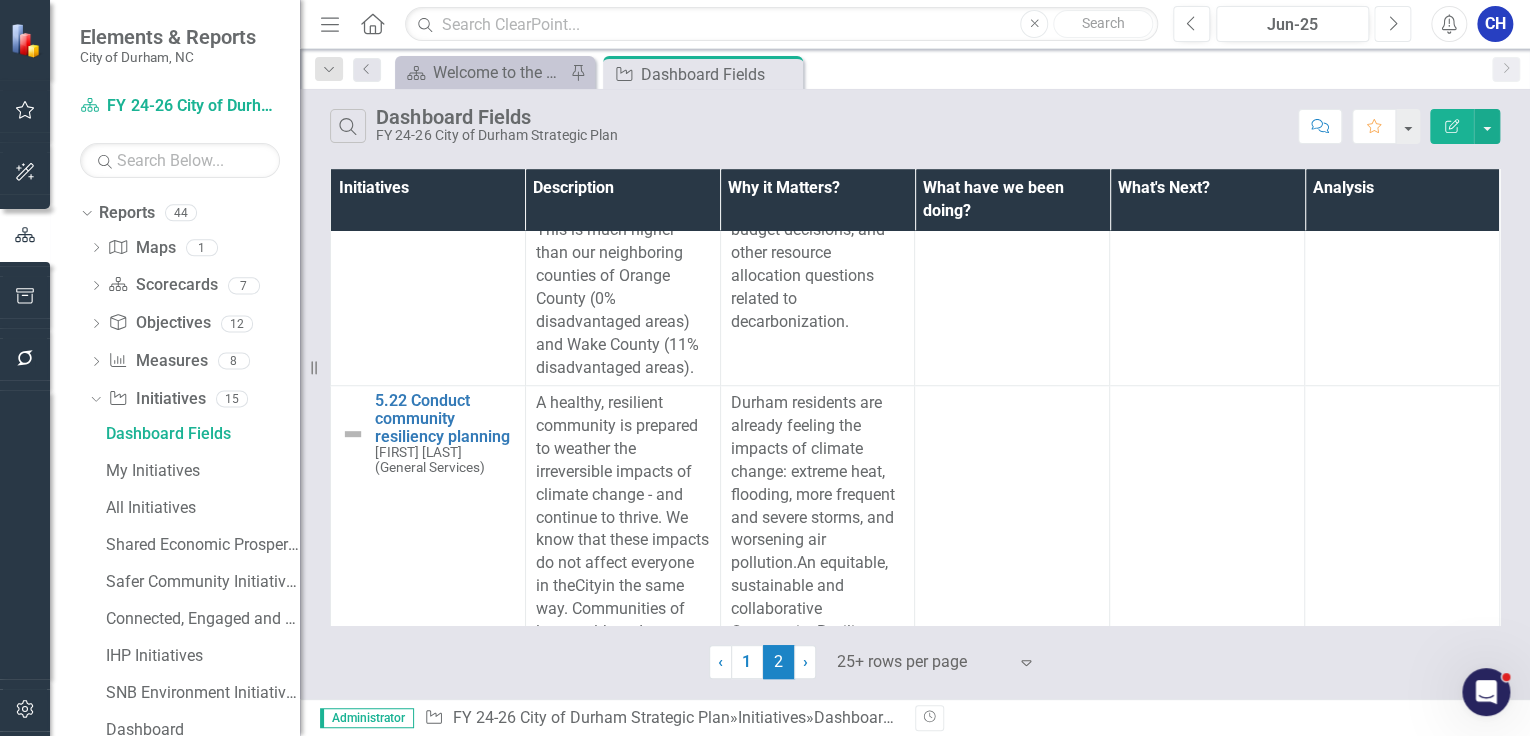 click on "Next" at bounding box center [1392, 24] 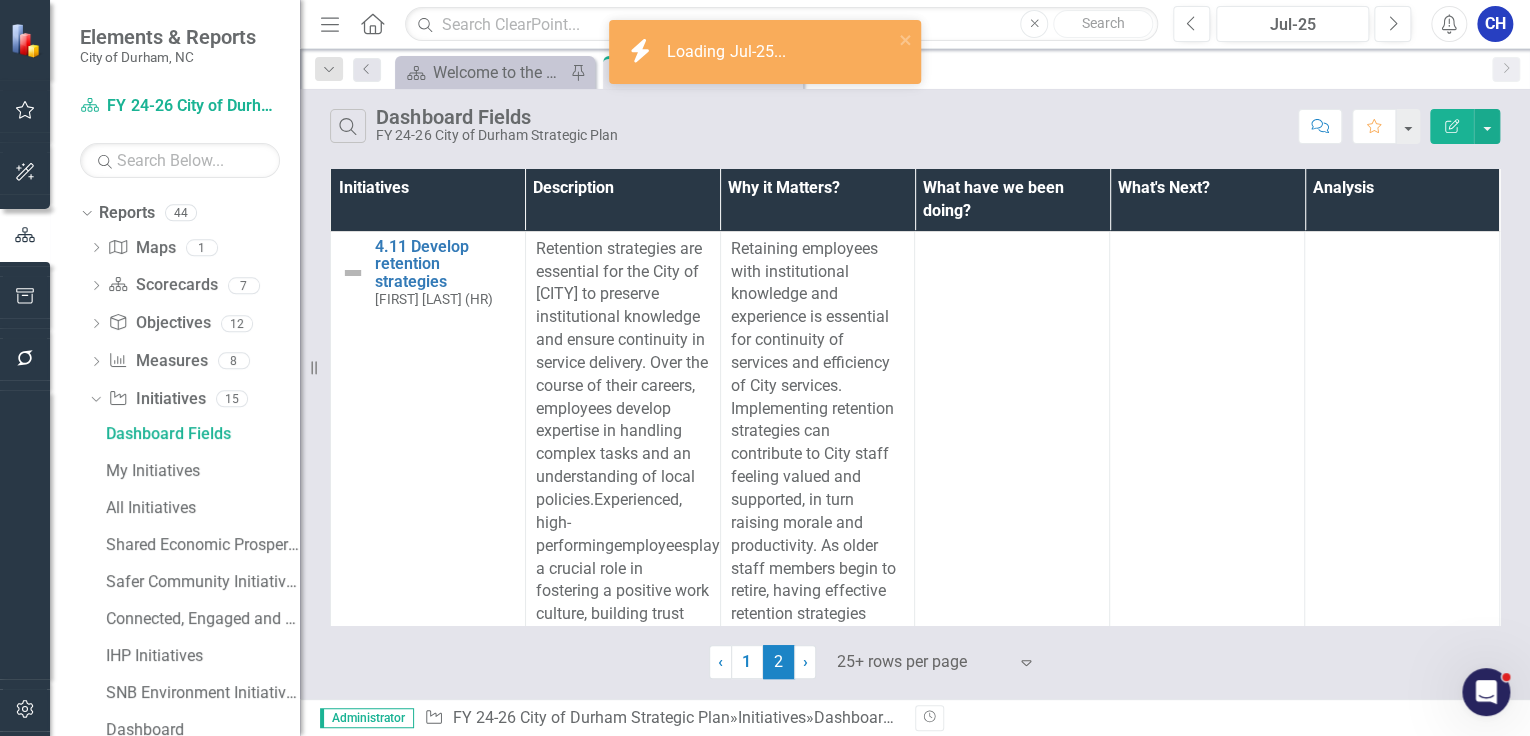 click on "What have we been doing?" at bounding box center [1012, 200] 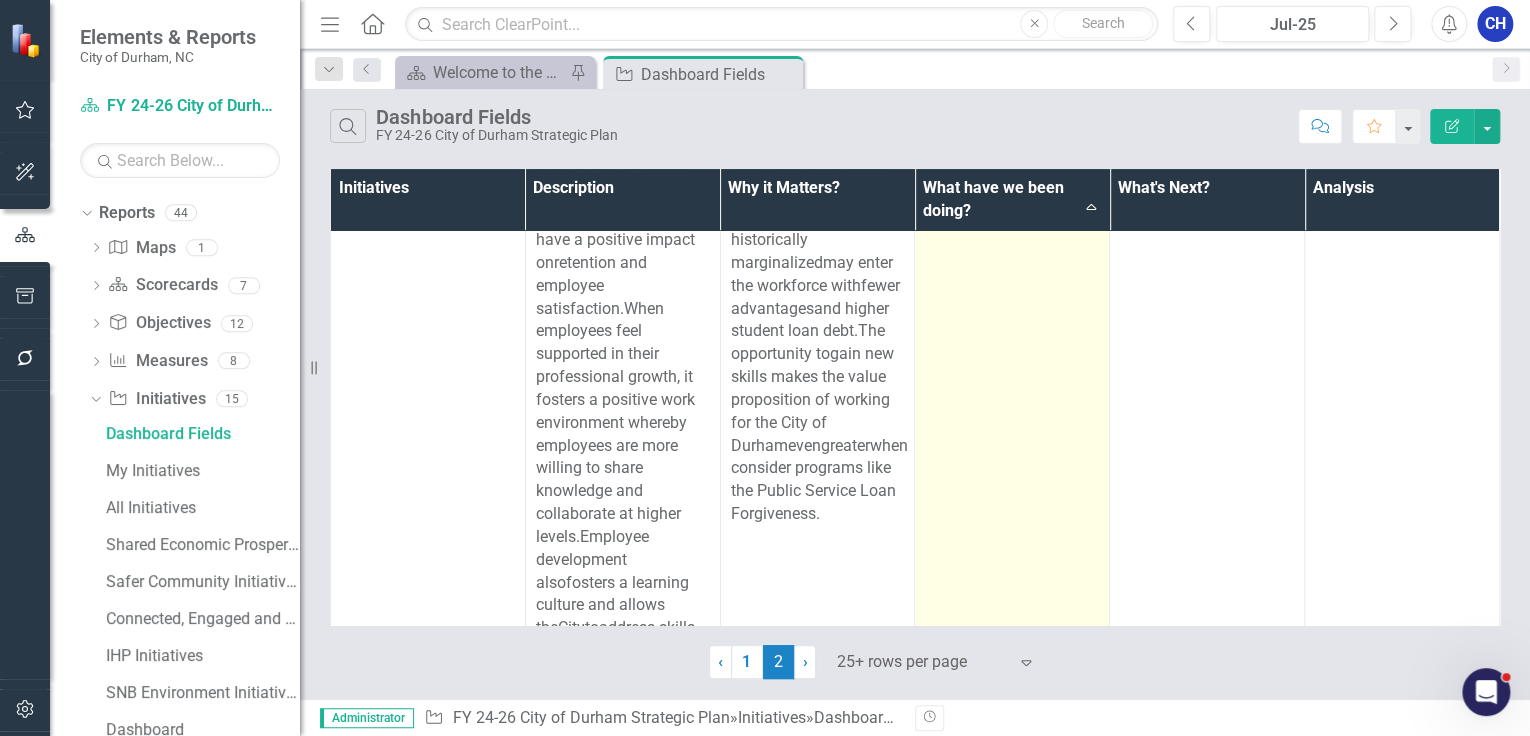 scroll, scrollTop: 640, scrollLeft: 0, axis: vertical 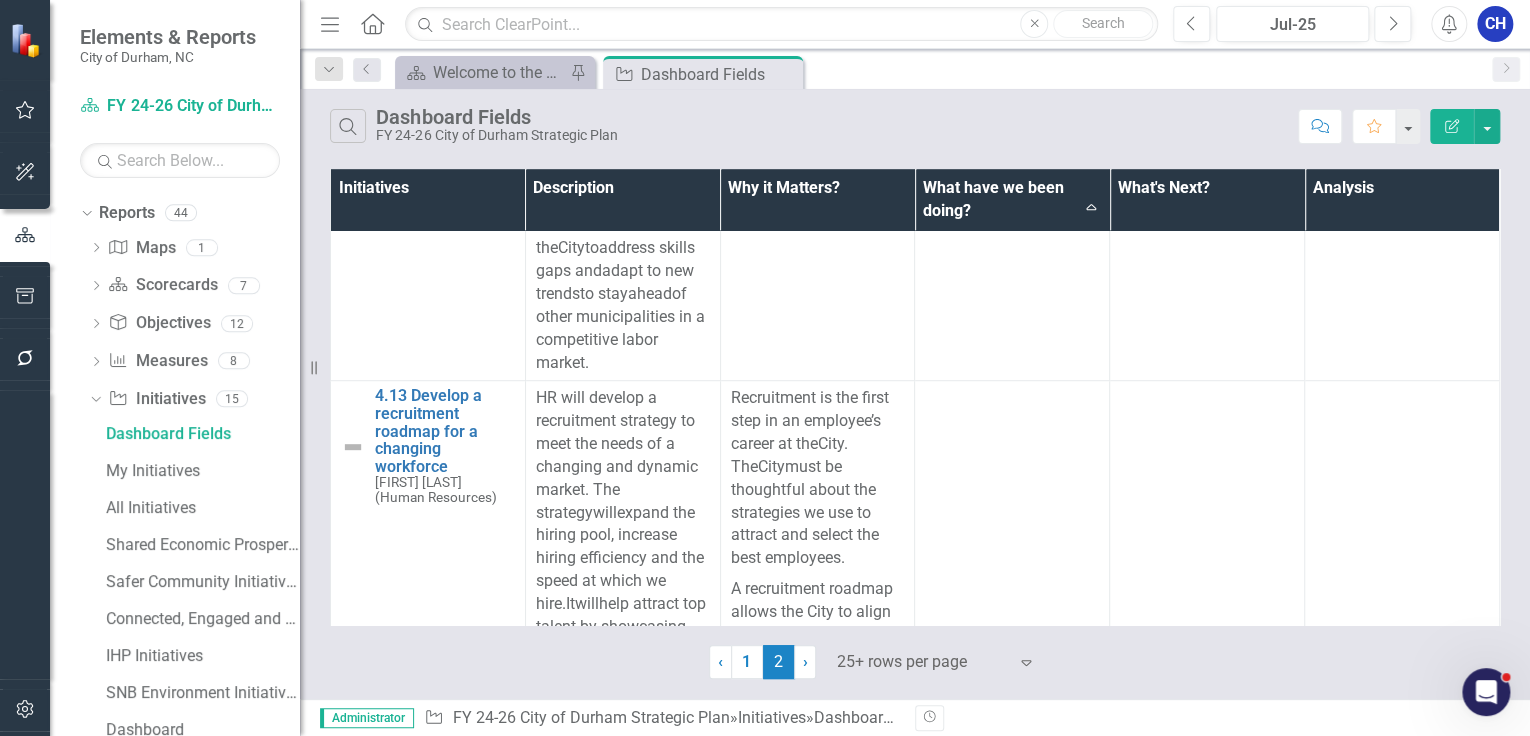 click on "What have we been doing? Sort Ascending" at bounding box center (1012, 200) 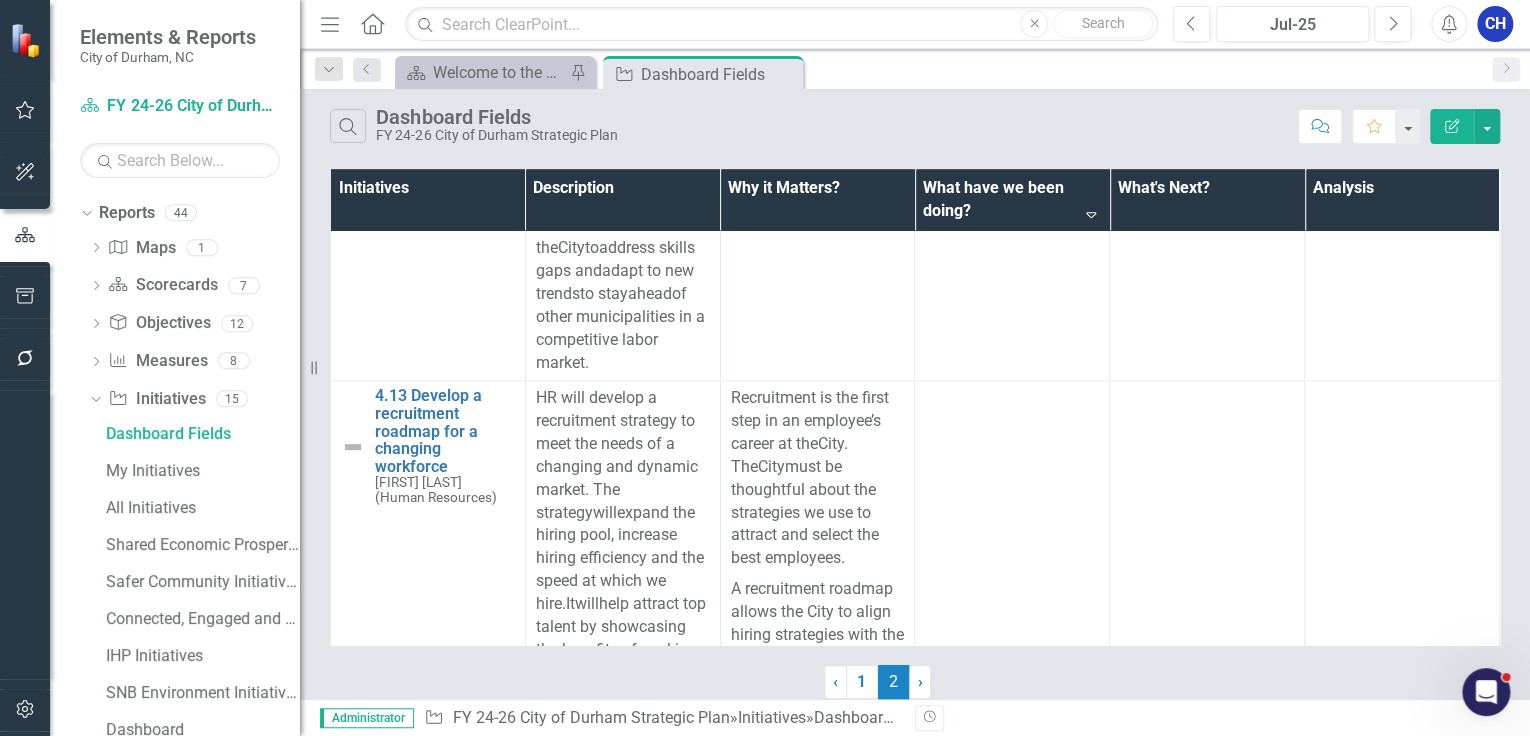 click on "What have we been doing? Sort Descending" at bounding box center [1012, 200] 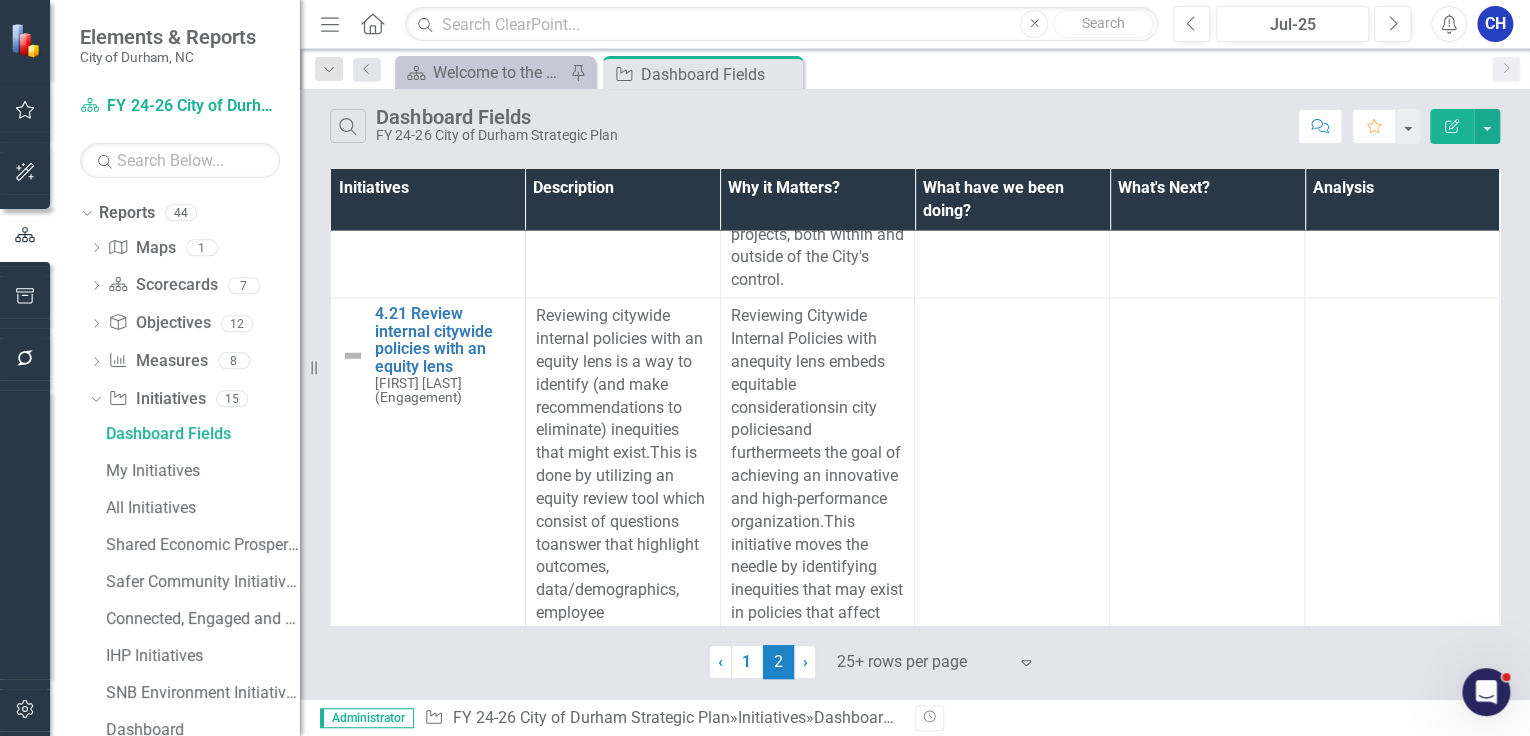 scroll, scrollTop: 2240, scrollLeft: 0, axis: vertical 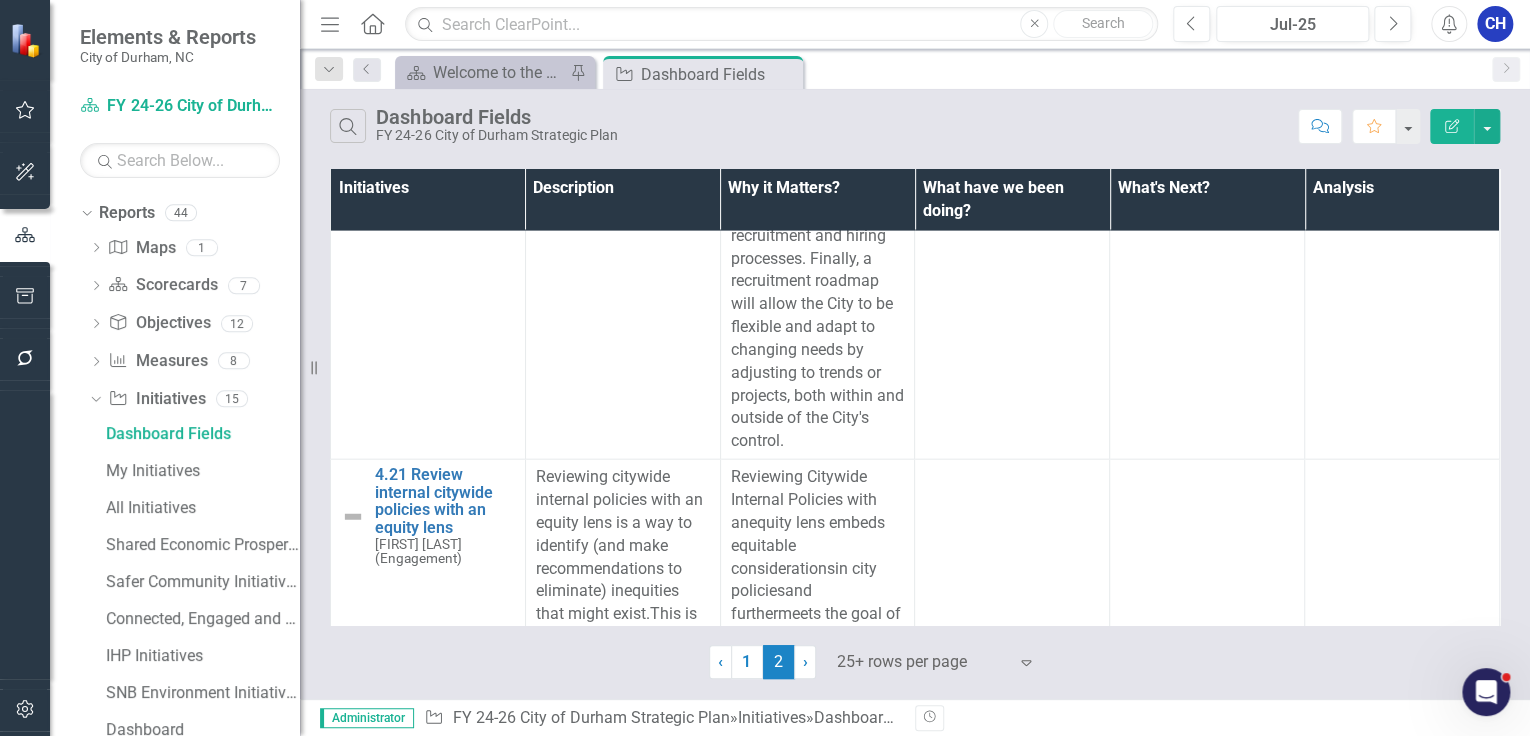 click on "Analysis" at bounding box center [1402, 200] 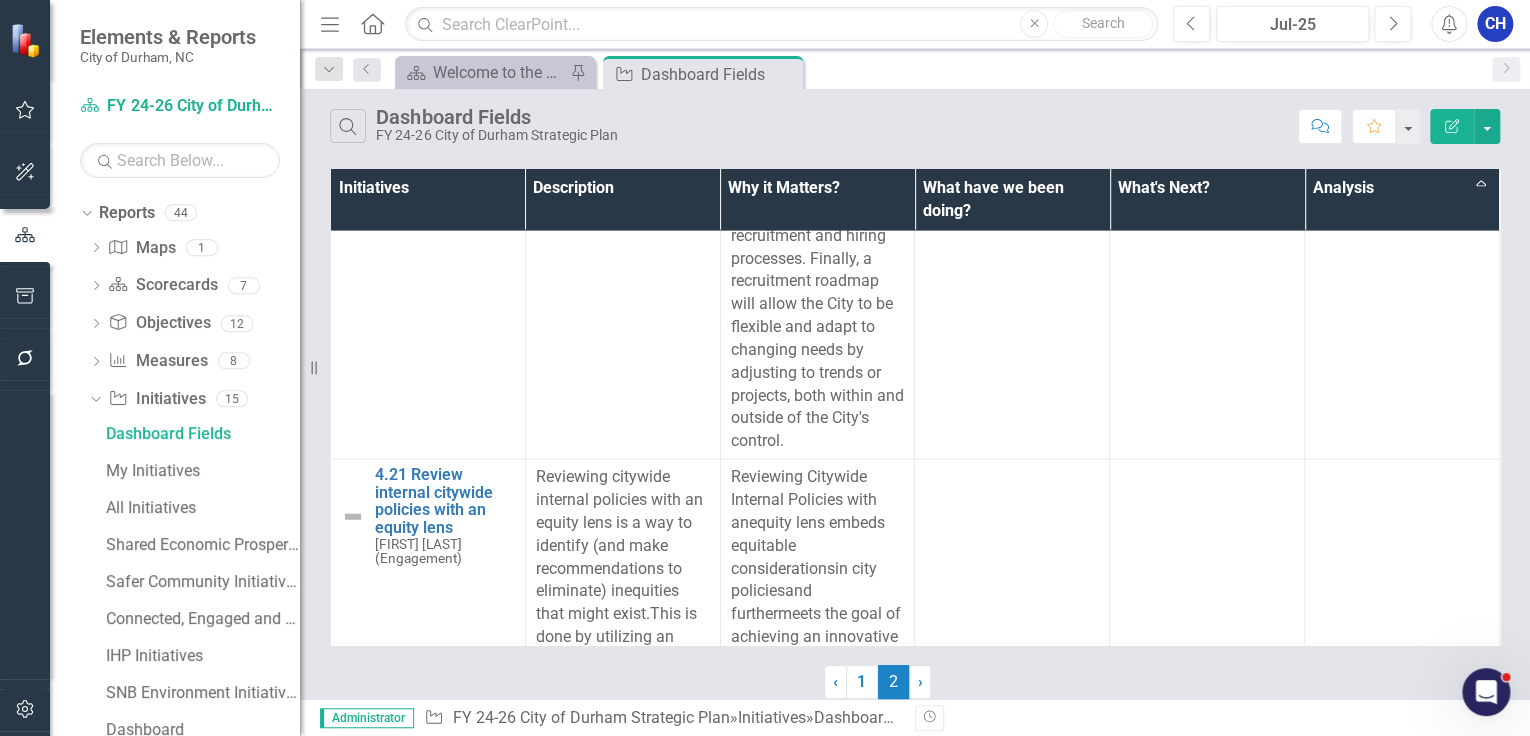 click on "What's Next?" at bounding box center [1207, 200] 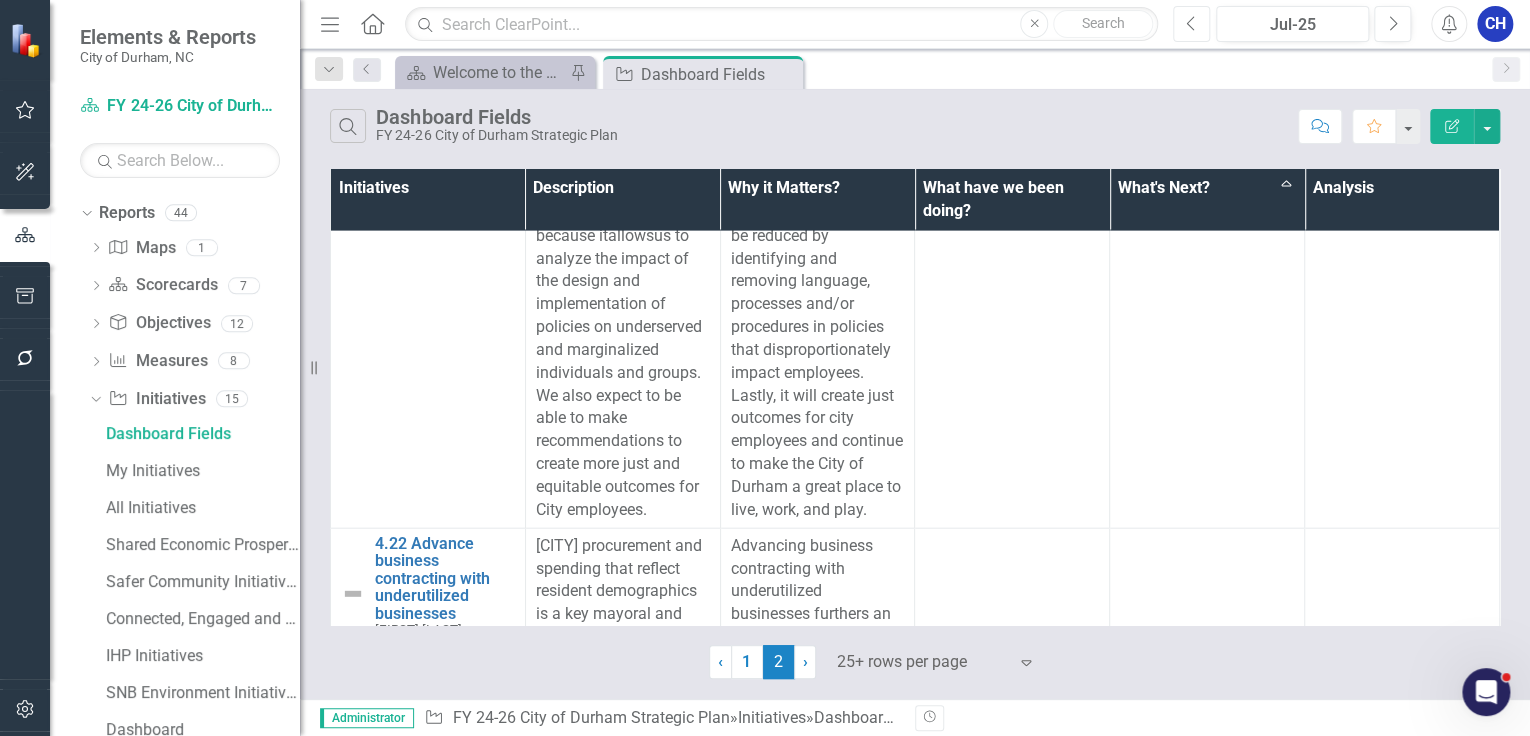 click on "Previous" at bounding box center (1191, 24) 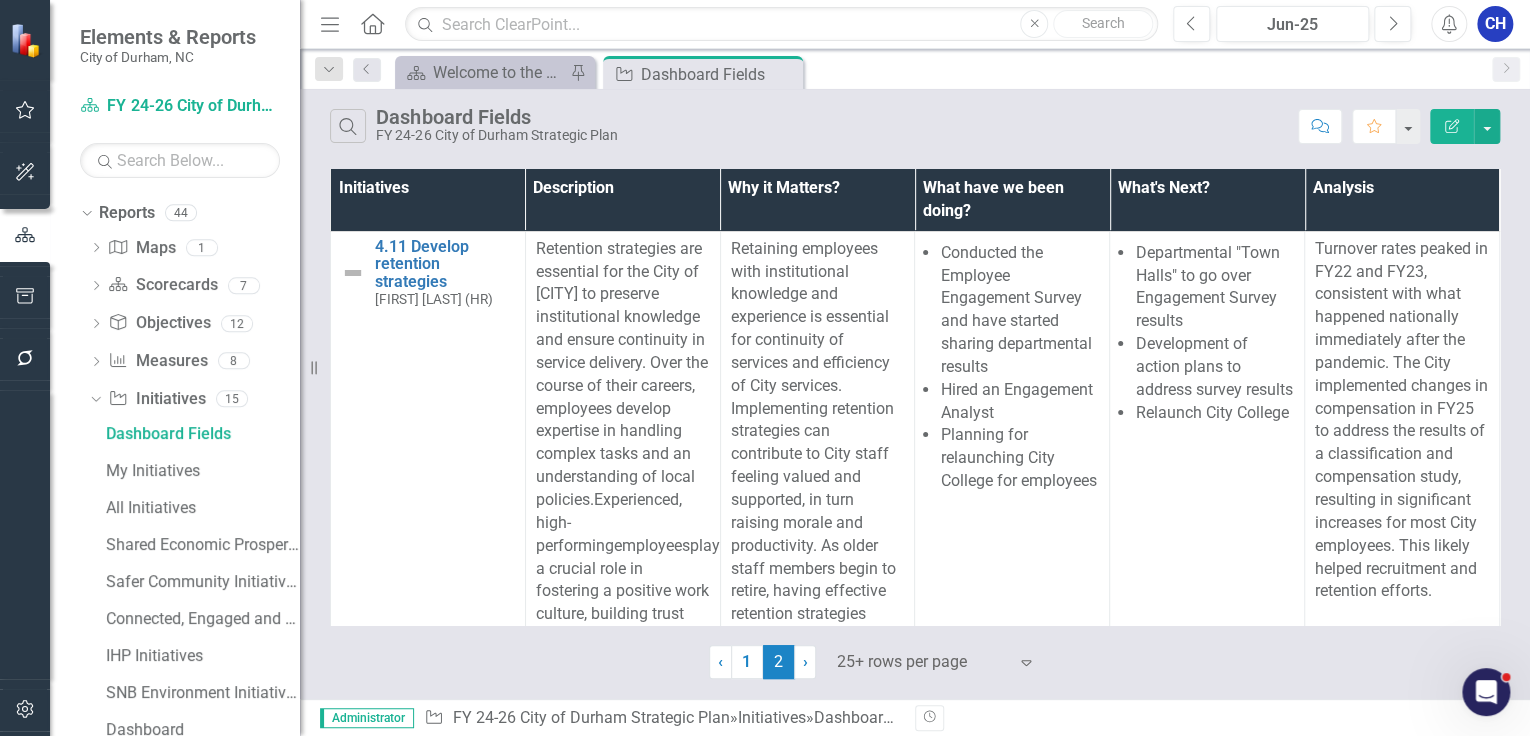 click on "What have we been doing?" at bounding box center (1012, 200) 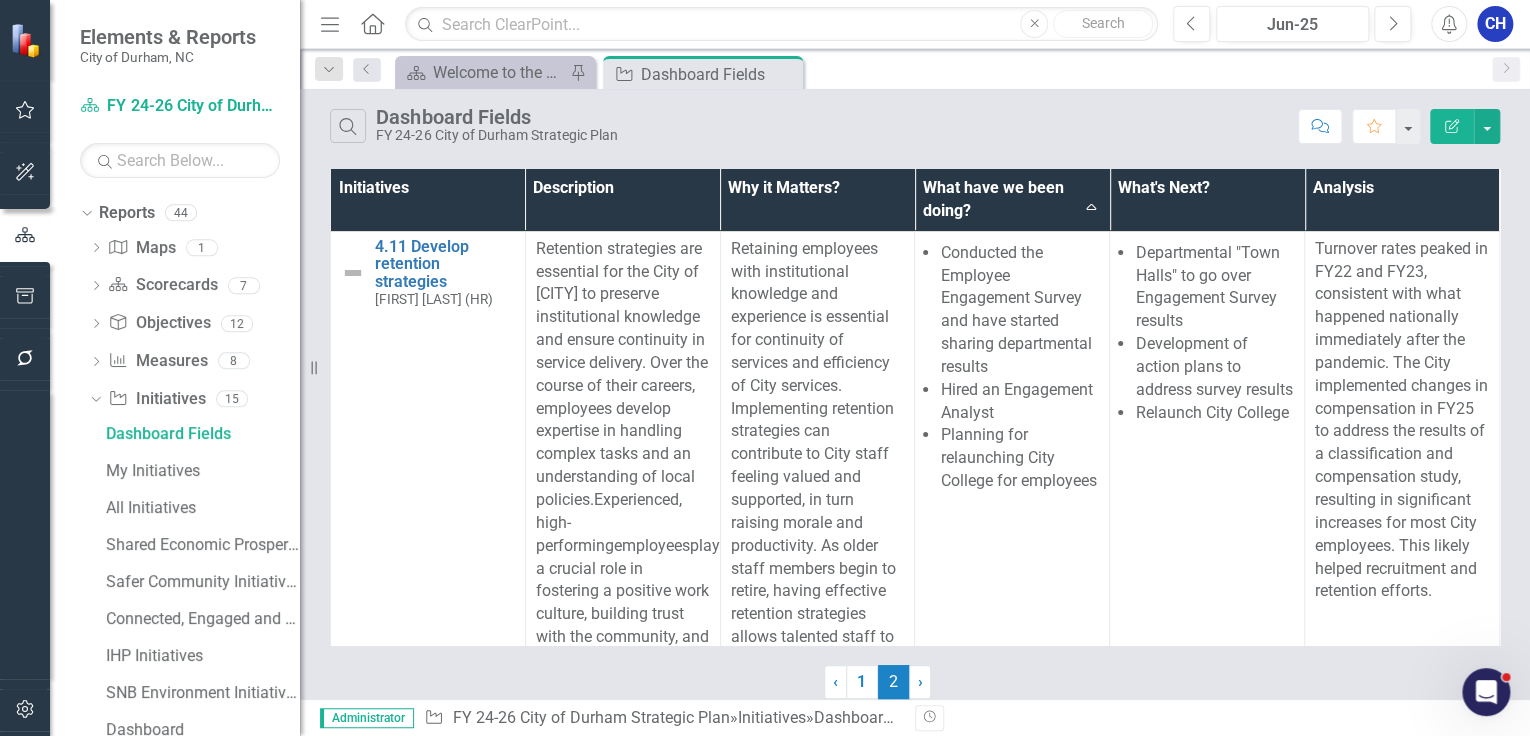 click on "What have we been doing? Sort Ascending" at bounding box center (1012, 200) 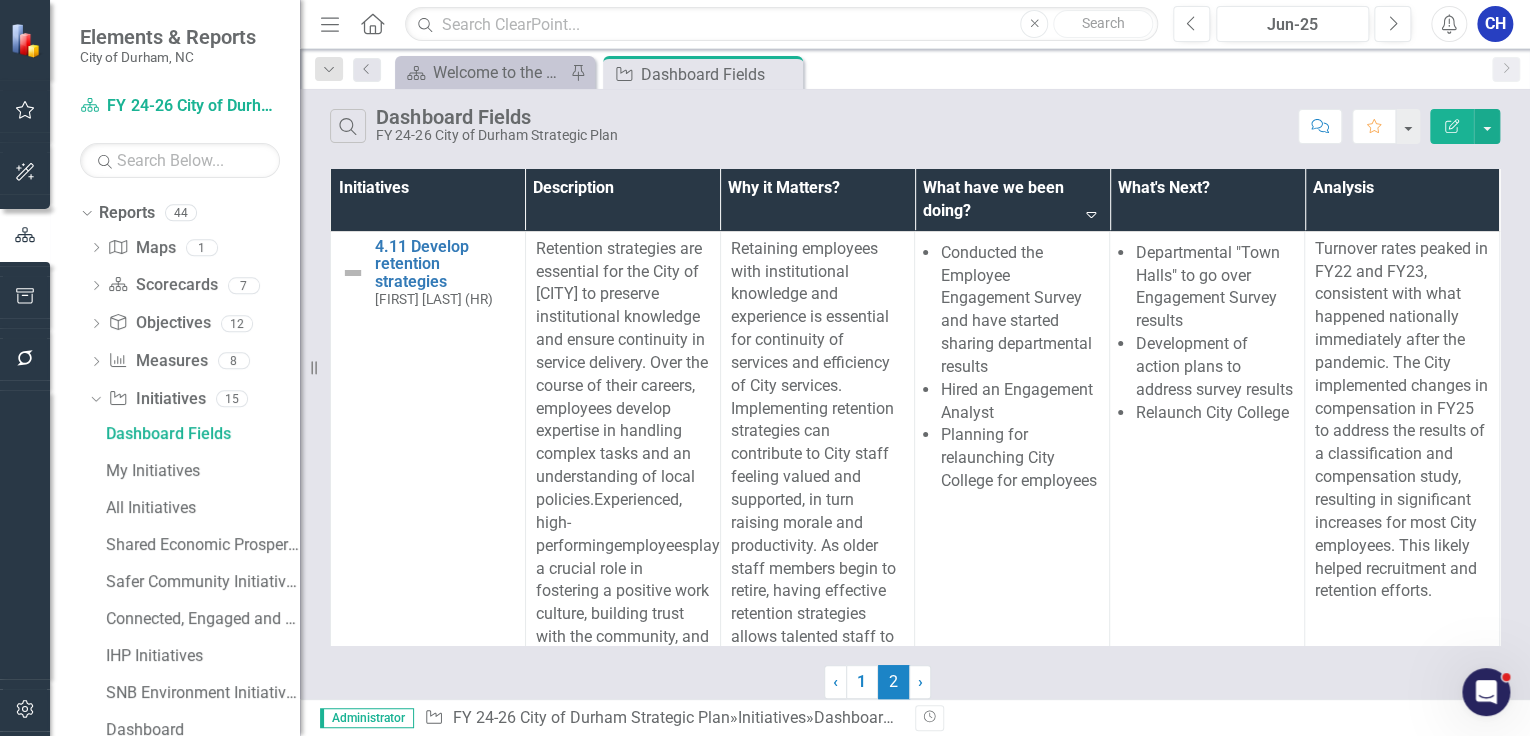 click on "Initiatives" at bounding box center [428, 200] 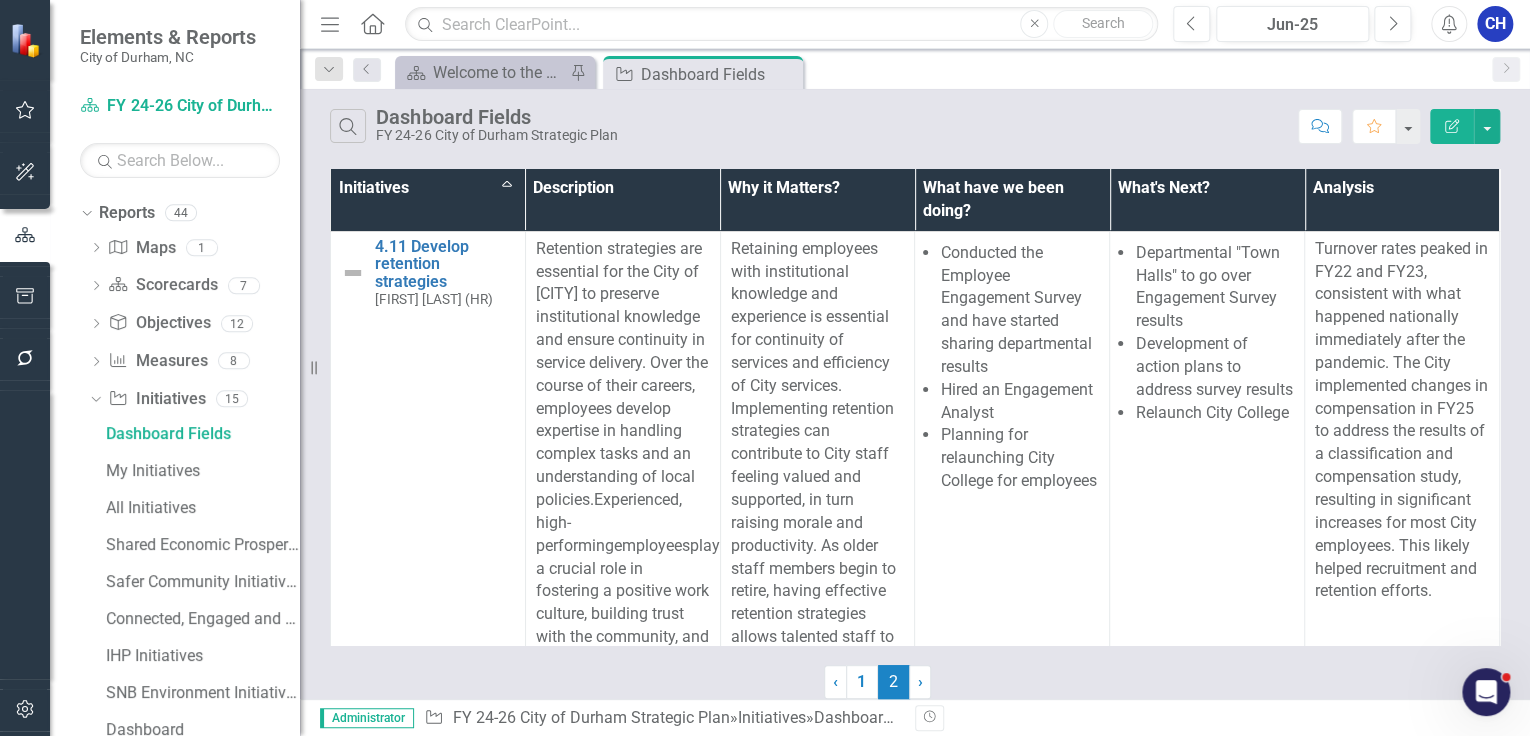 click on "Initiatives Sort Ascending" at bounding box center (428, 200) 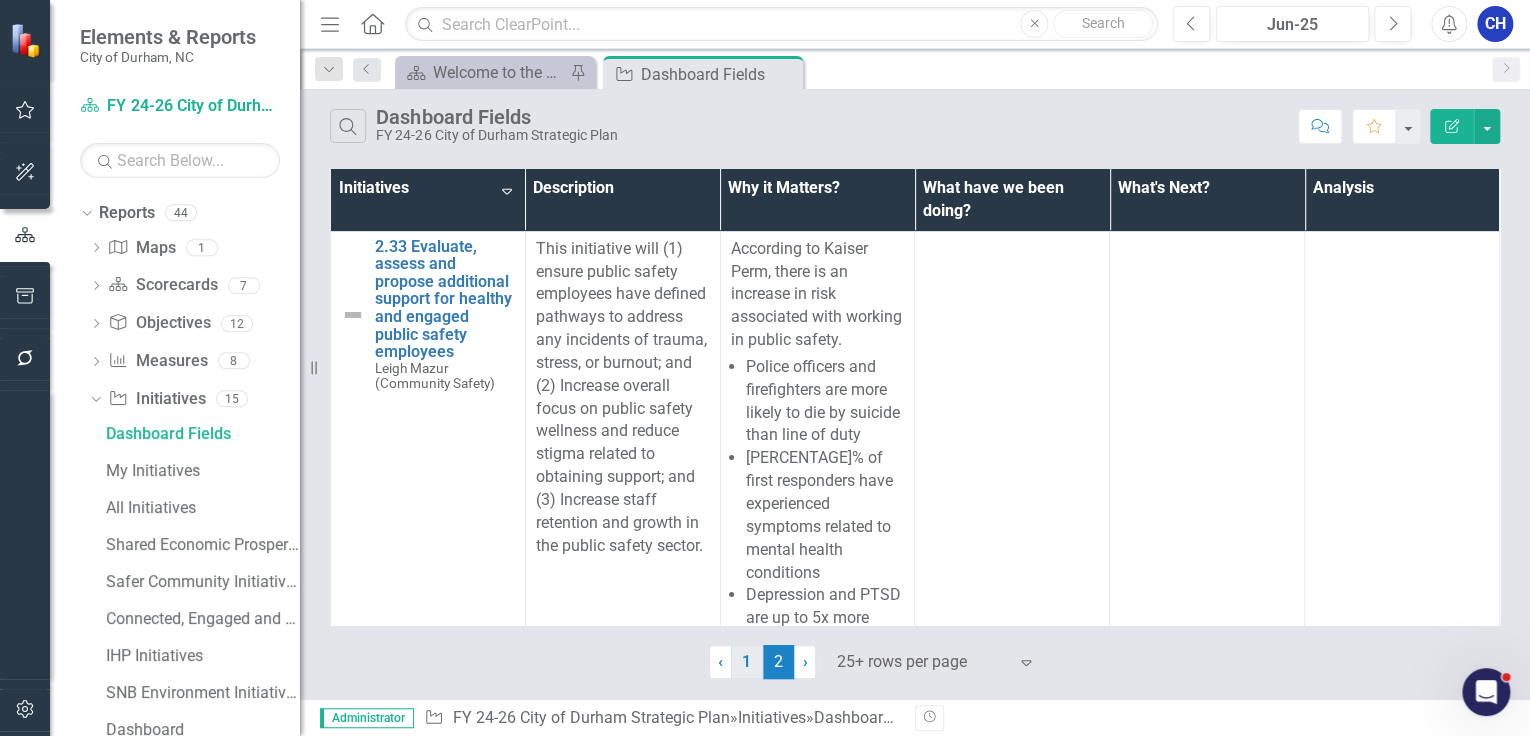 click on "1" at bounding box center [747, 662] 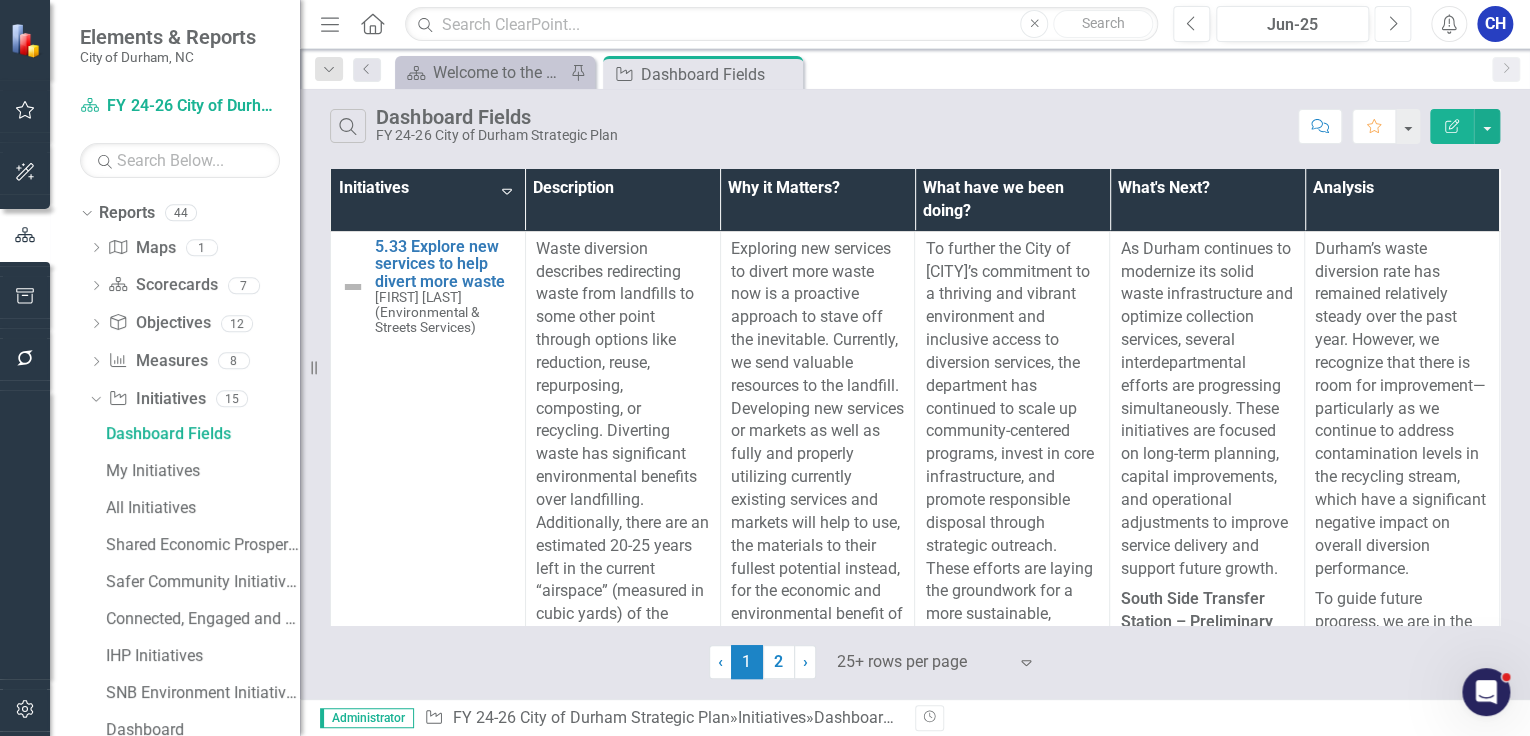 click on "Next" 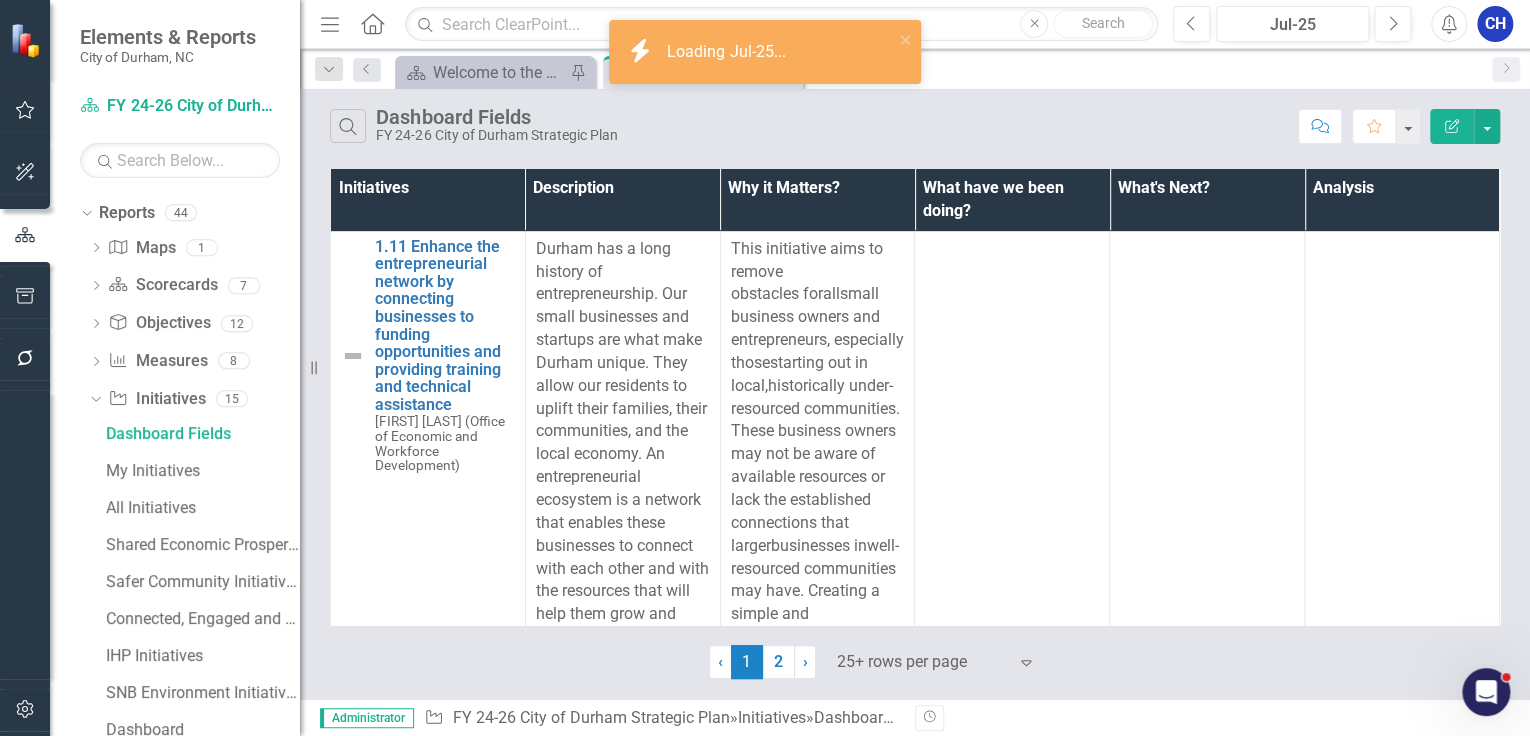 click on "What have we been doing?" at bounding box center (1012, 200) 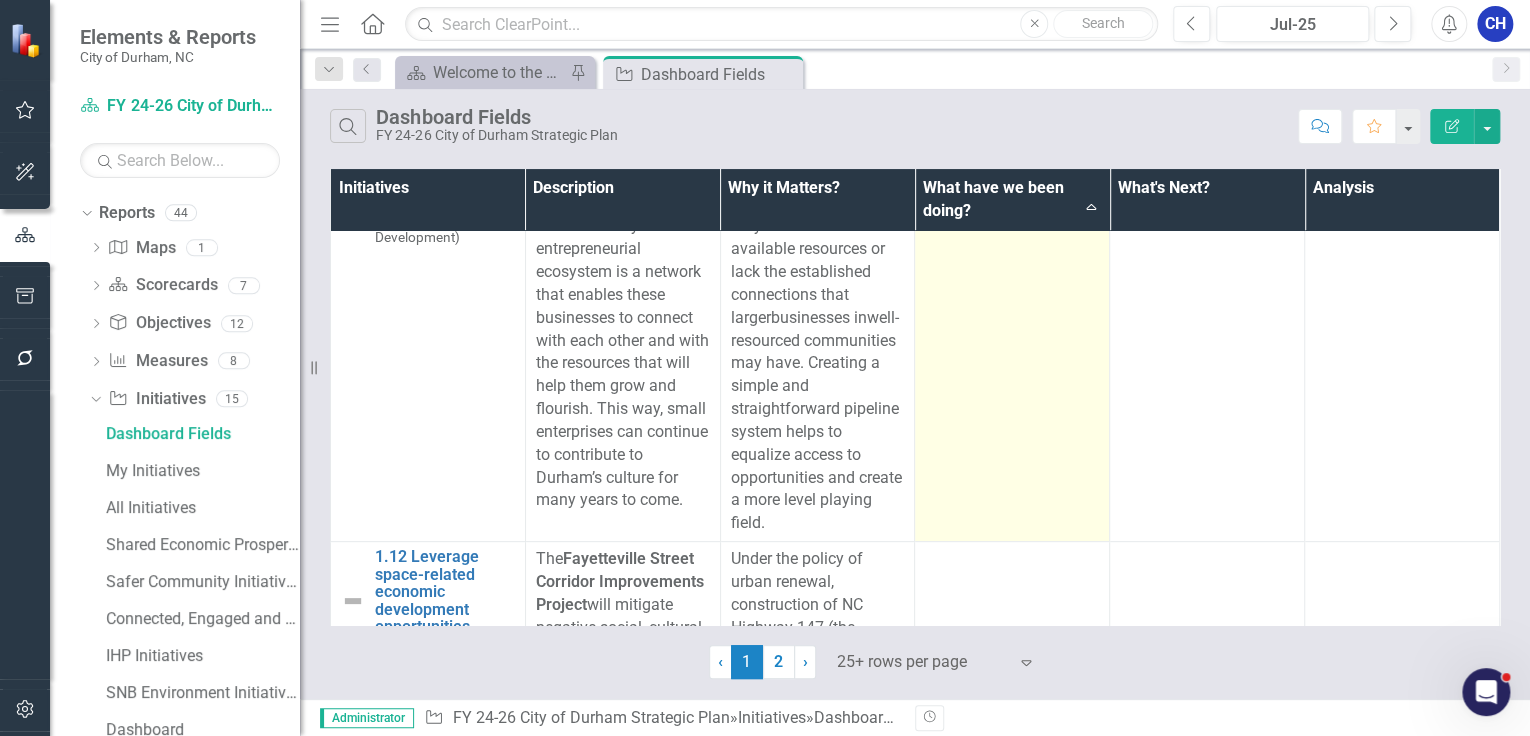 scroll, scrollTop: 0, scrollLeft: 0, axis: both 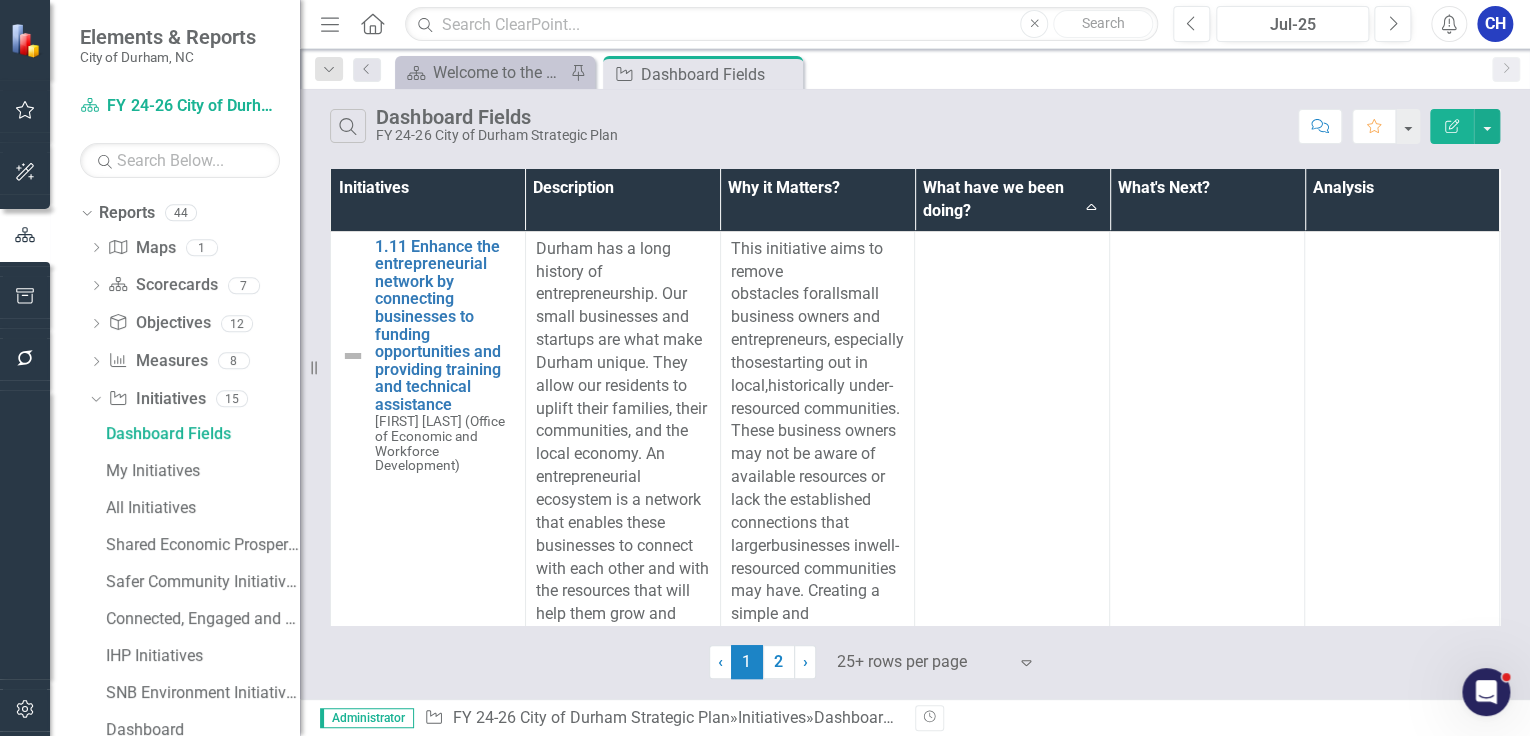 click on "What have we been doing? Sort Ascending" at bounding box center (1012, 200) 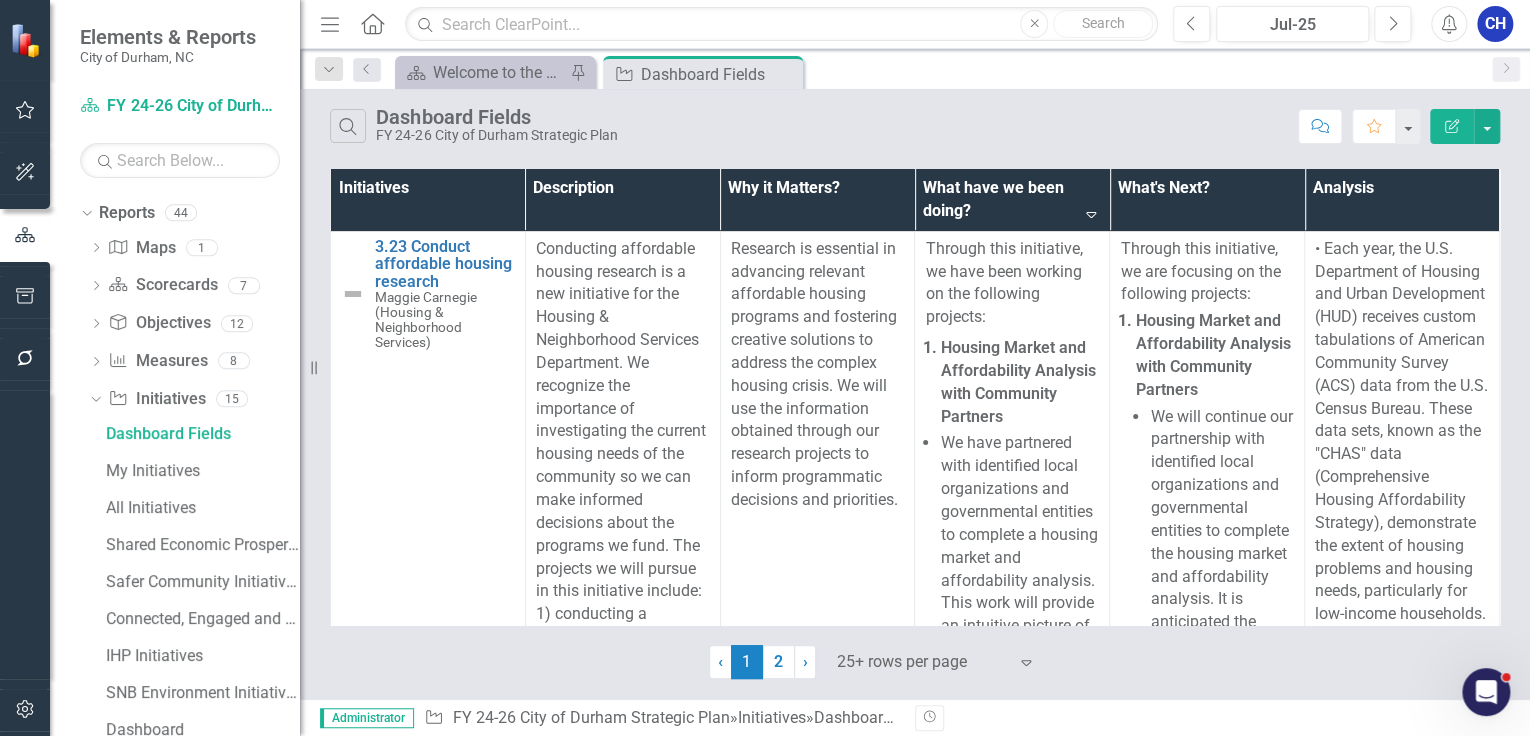 click on "What have we been doing? Sort Descending" at bounding box center (1012, 200) 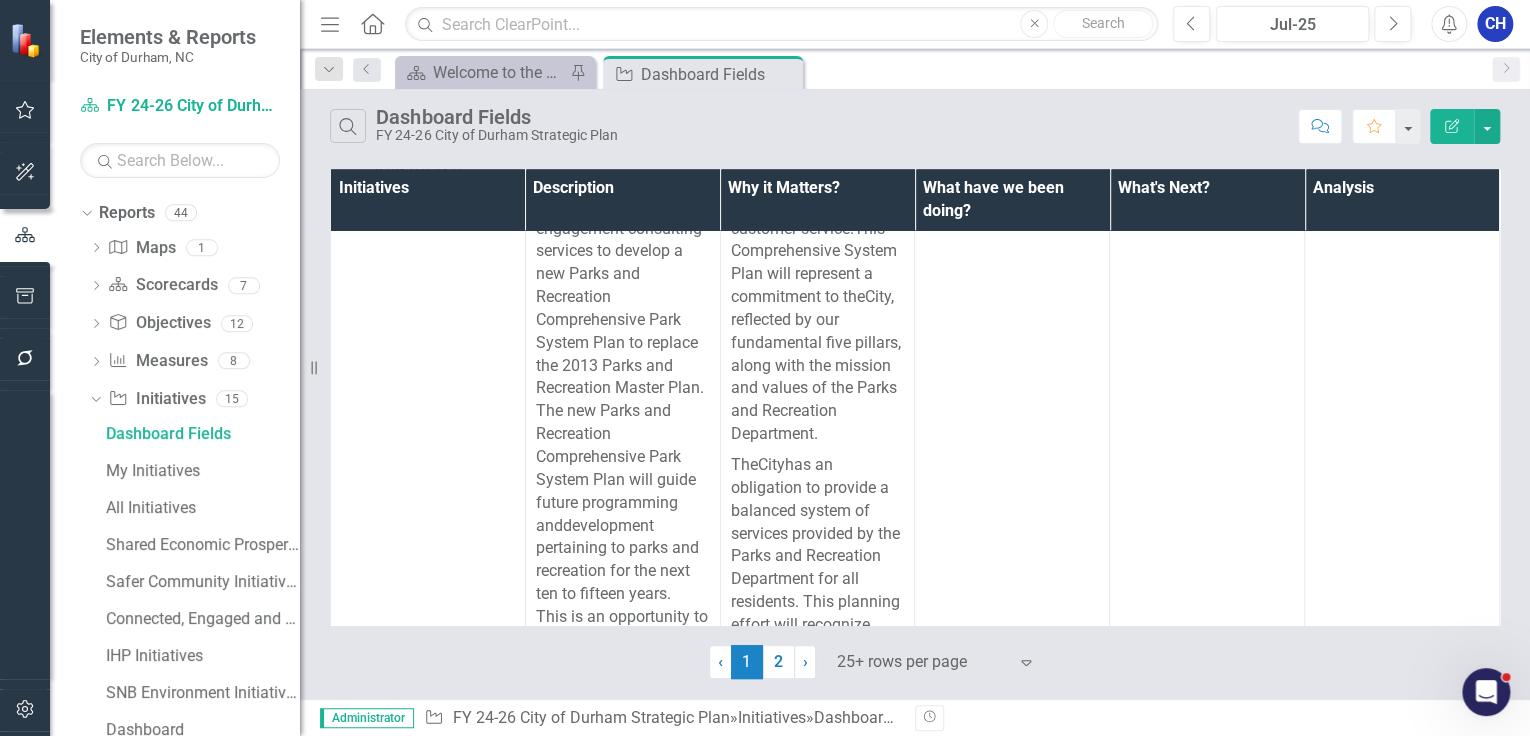 scroll, scrollTop: 23478, scrollLeft: 0, axis: vertical 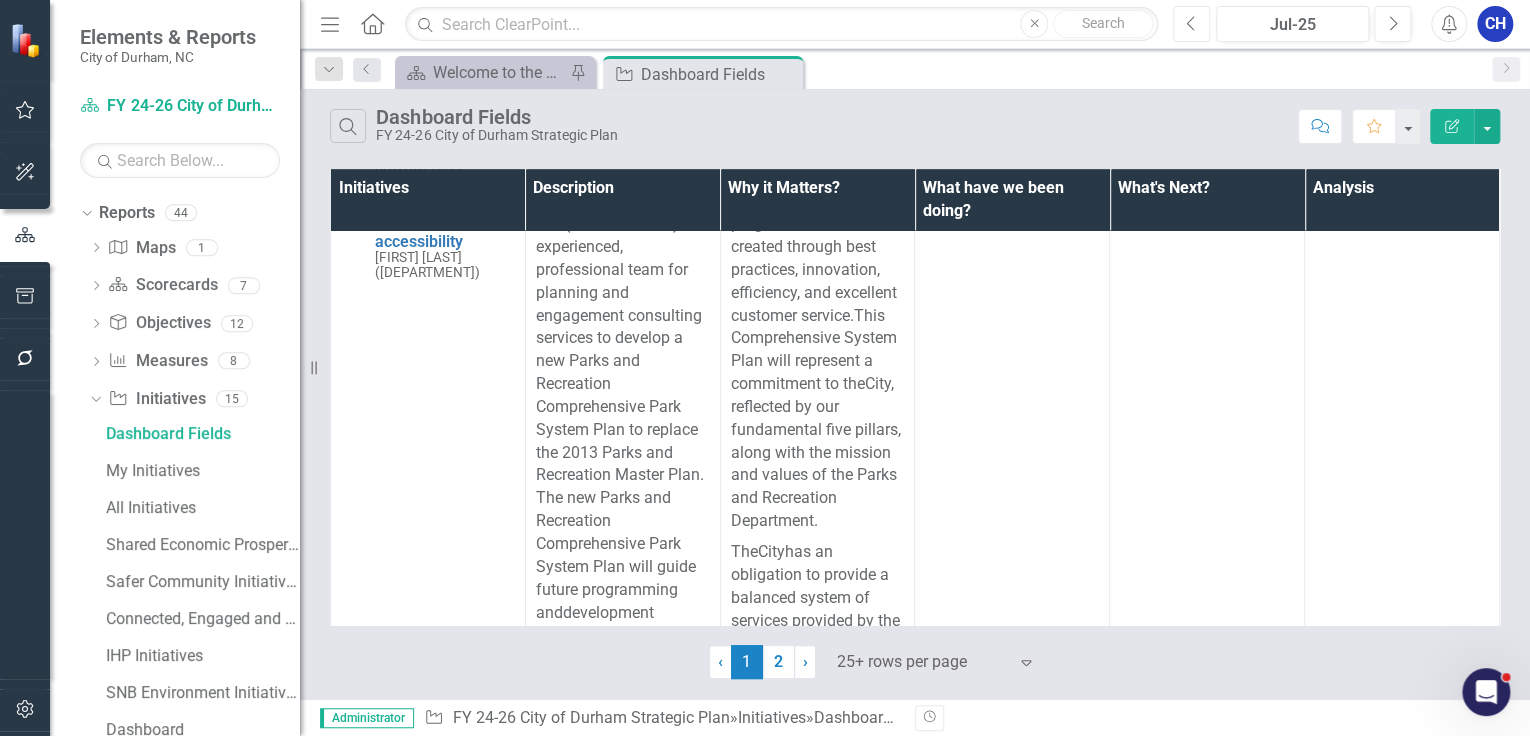 click on "Previous" at bounding box center (1191, 24) 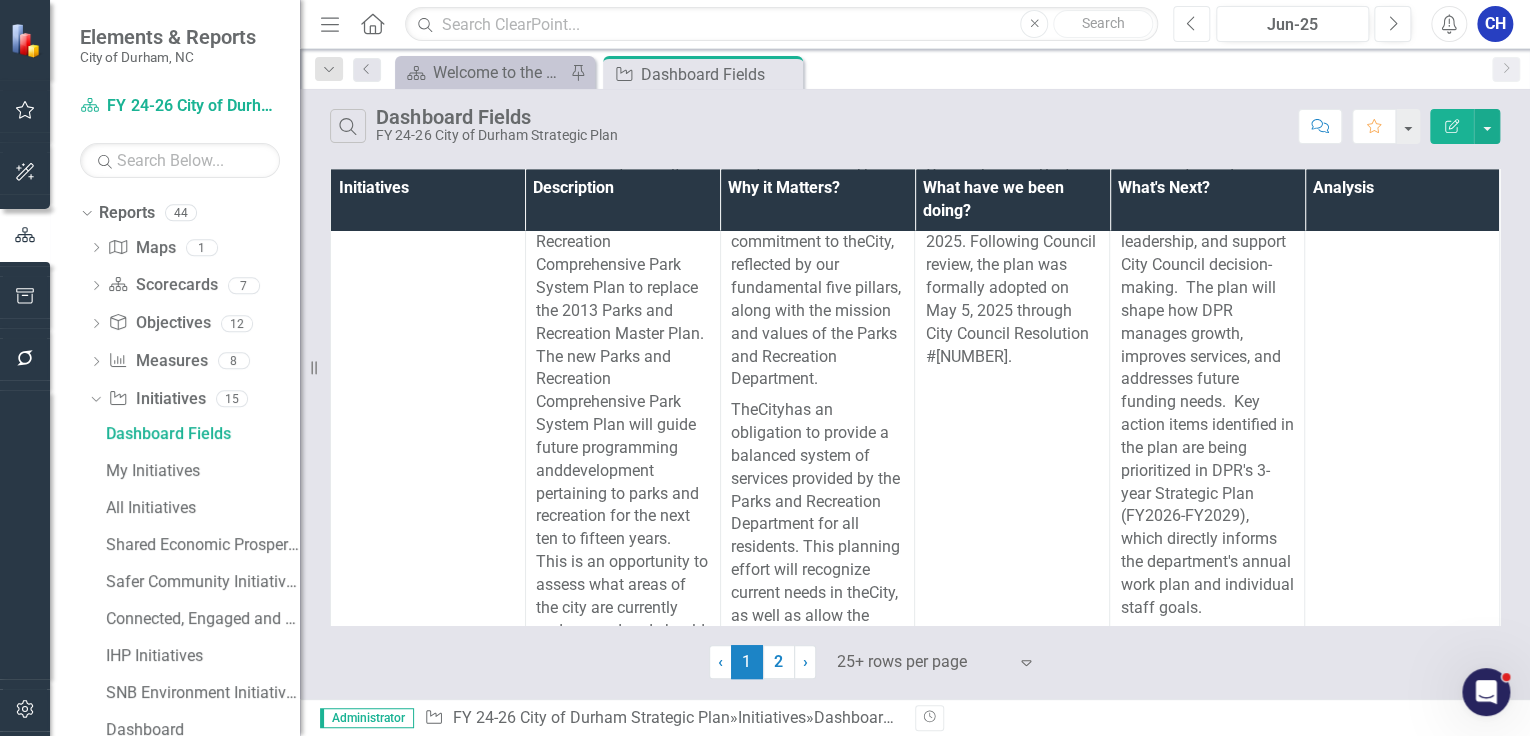 scroll, scrollTop: 35680, scrollLeft: 0, axis: vertical 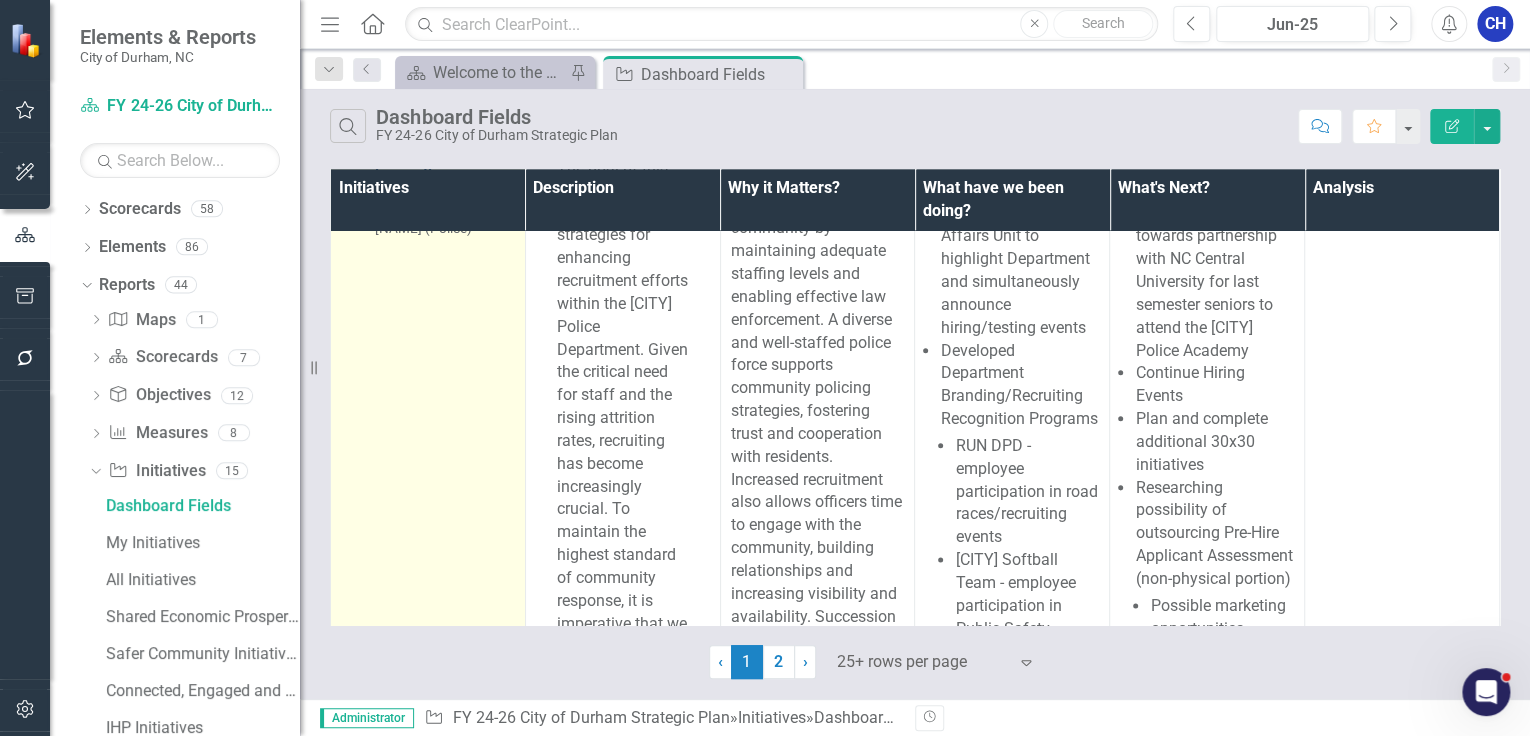 click on "2.31 Establish innovative recruitment pathways" at bounding box center [445, 184] 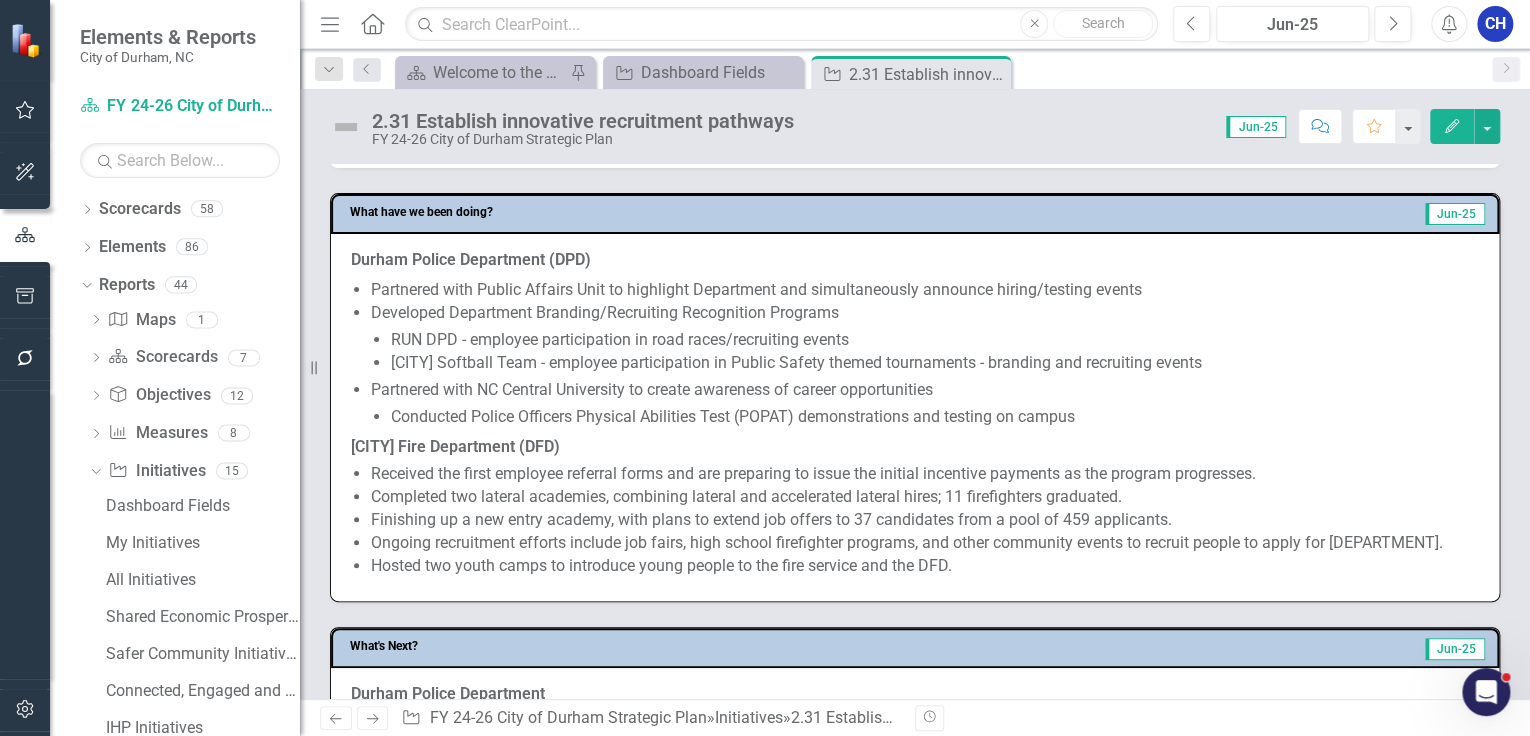 scroll, scrollTop: 880, scrollLeft: 0, axis: vertical 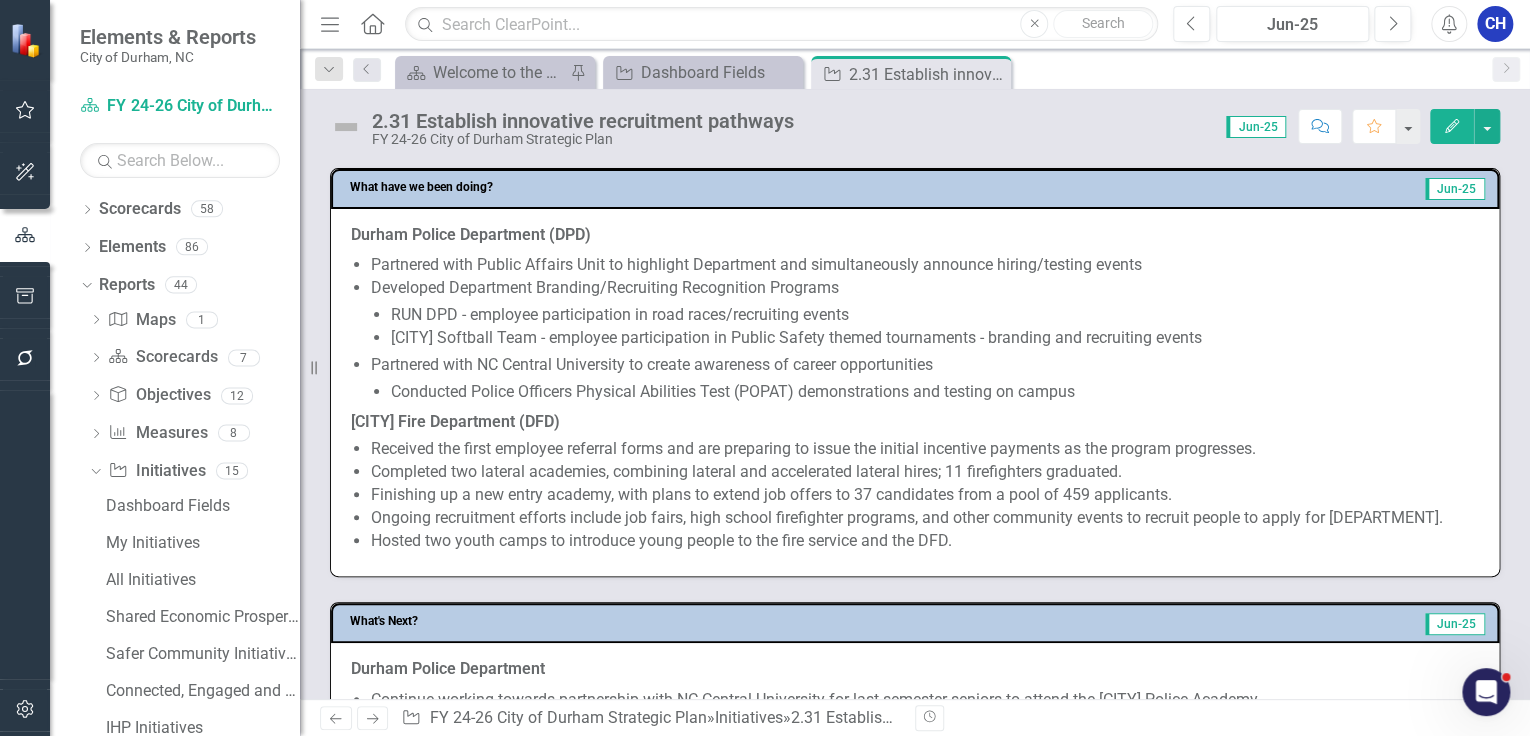 click on "Hosted two youth camps to introduce young people to the fire service and the DFD." at bounding box center [925, 541] 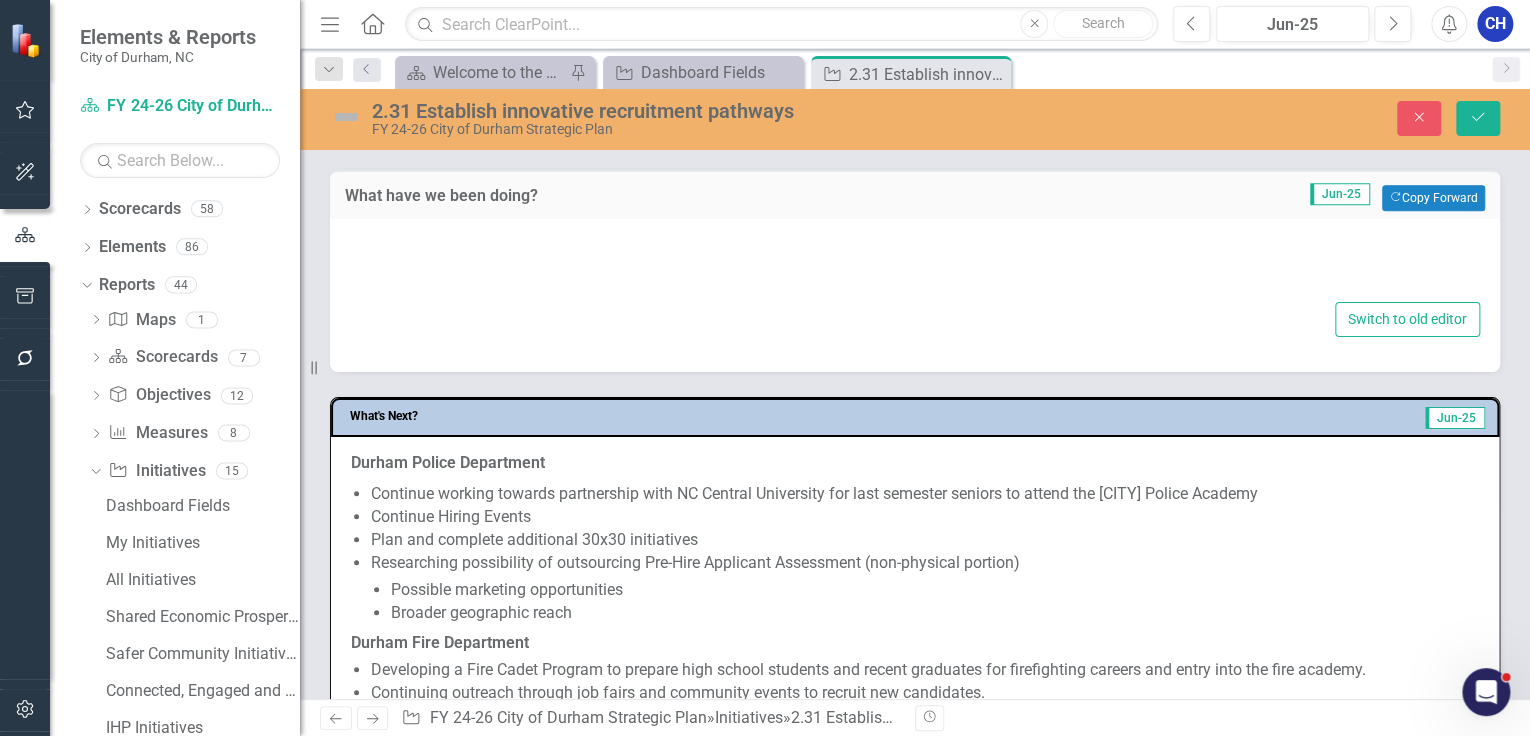 type on "<p><strong> Durham Police Department (DPD)</strong></p>
<ul>
<li>Partnered with Public Affairs Unit to highlight Department and simultaneously announce hiring/testing events</li>
<li>Developed Department Branding/Recruiting Recognition Programs
<ul>
<li>RUN DPD - employee participation in road races/recruiting events</li>
<li>DPD Softball Team - employee participation in Public Safety themed tournaments - branding and recruiting events</li>
</ul> </li>
<li>Partnered with NC Central University to create awareness of career opportunities
<ul>
<li>Conducted Police Officers Physical Abilities Test (POPAT) demonstrations and testing on campus</li>
</ul> </li>
</ul>
<p><strong> Durham Fire Department (DFD)</strong></p>
<ul>
<li>
<div>
Received the first employee referral forms and are preparing to issue the initial incentive payments as the program progresses.
</div> </li>
<li>Completed two lateral academies, combining lateral and accelerated lateral hires; 11 firefi..." 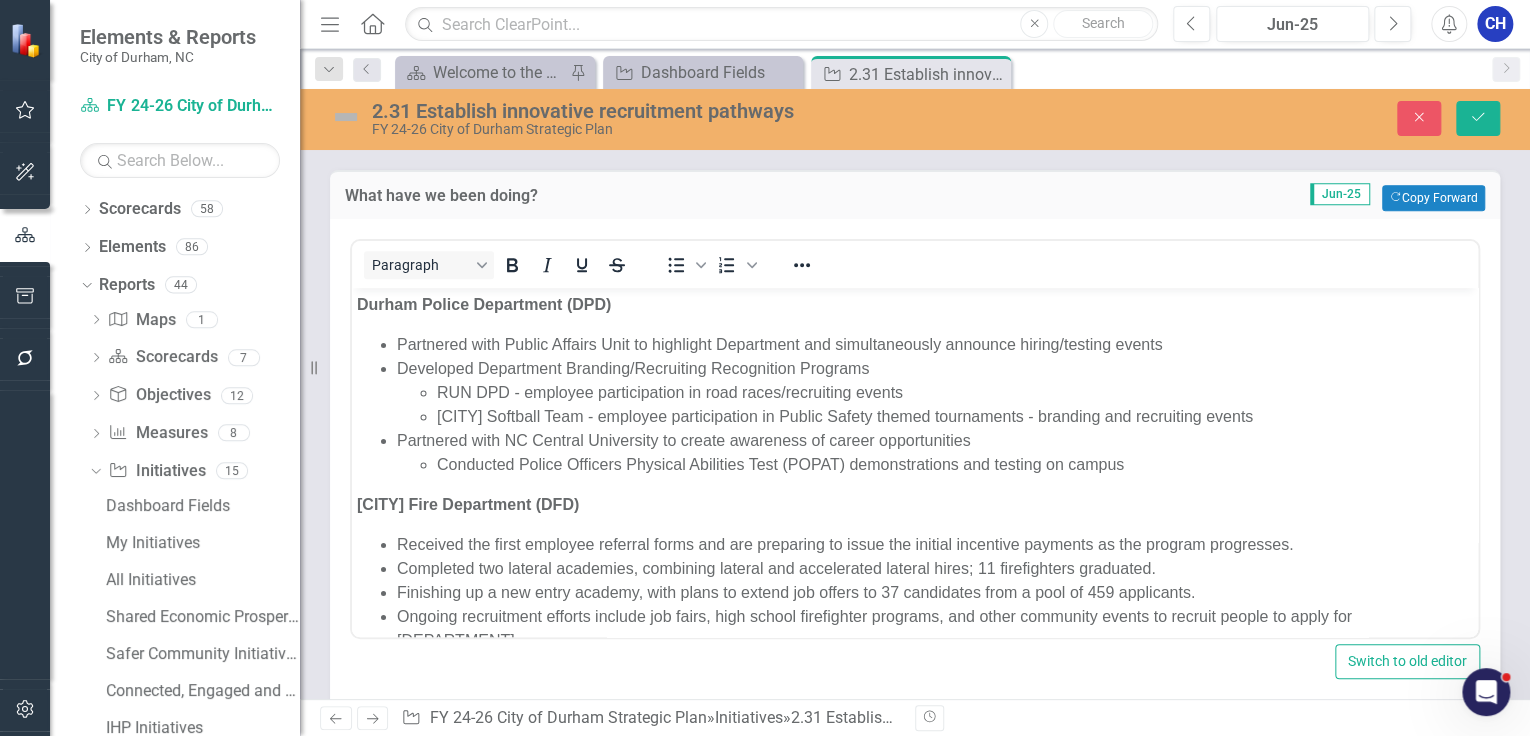 scroll, scrollTop: 0, scrollLeft: 0, axis: both 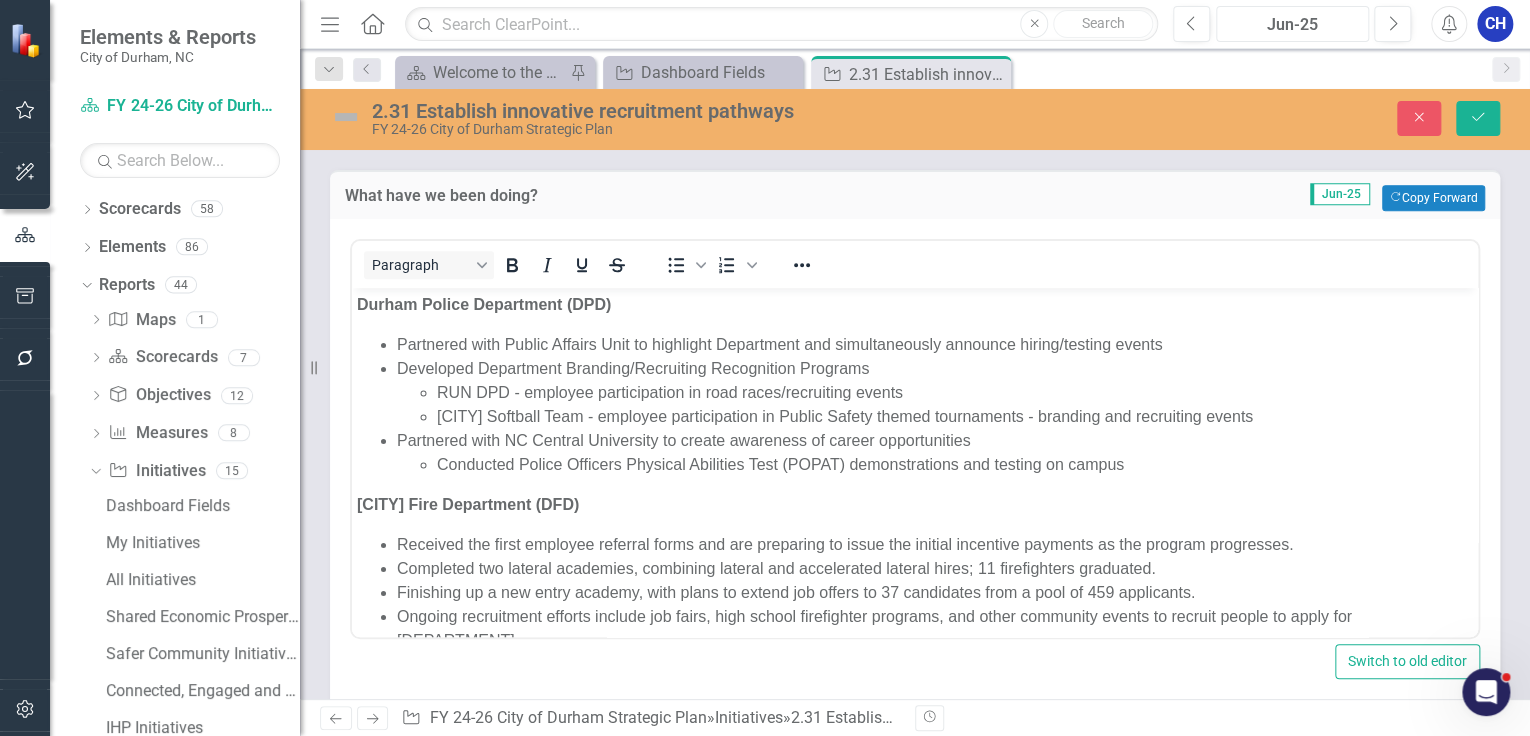 click on "Jun-25" at bounding box center (1292, 25) 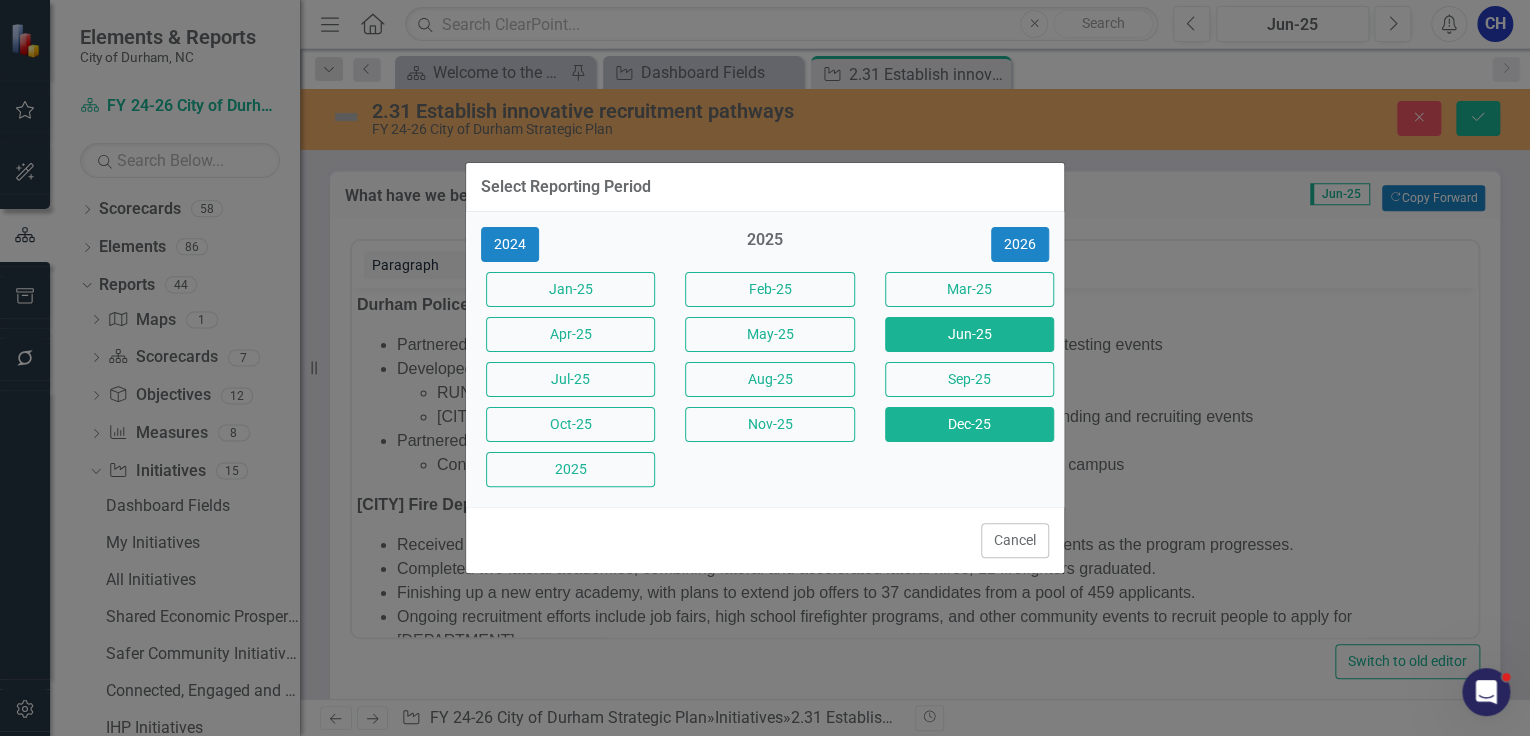 click on "Dec-25" at bounding box center (969, 424) 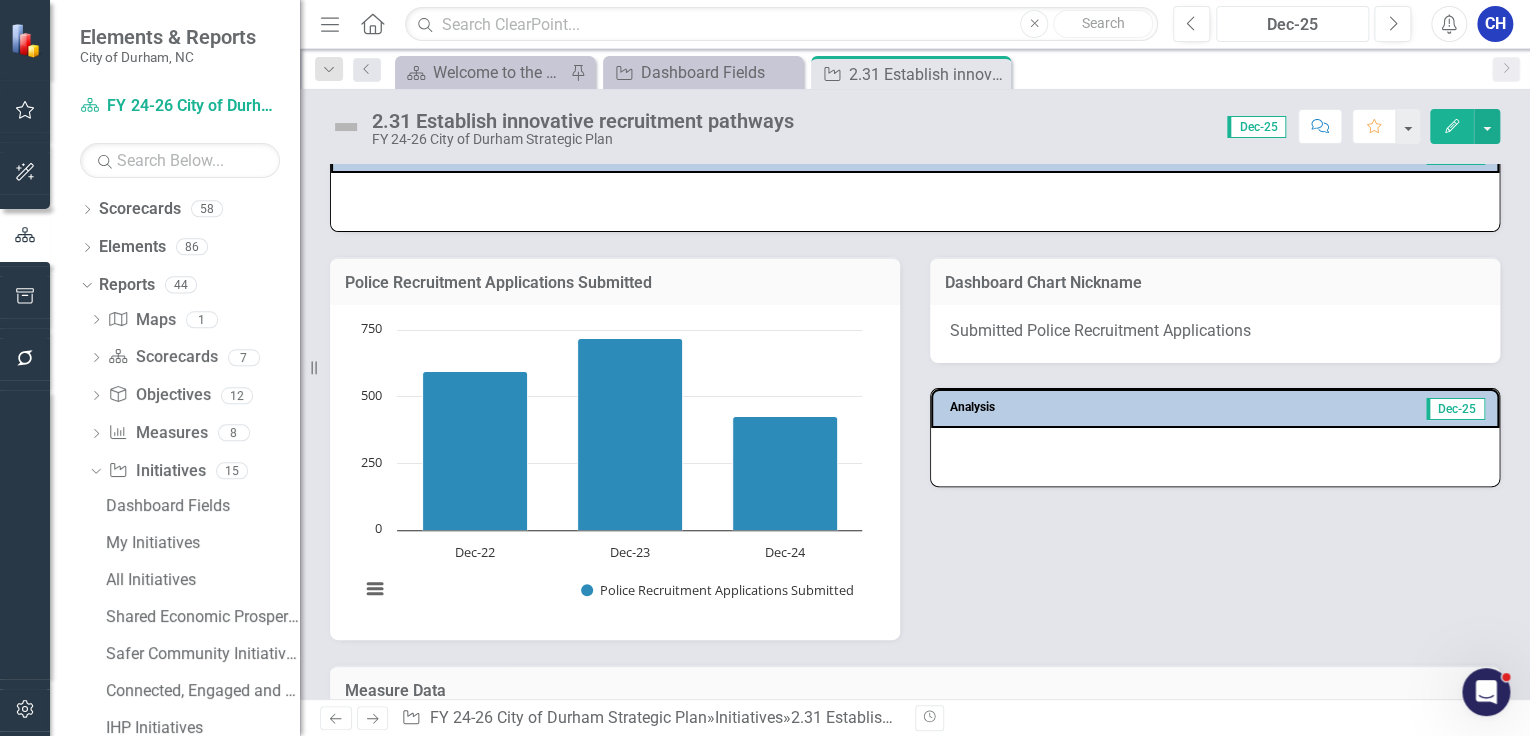 scroll, scrollTop: 640, scrollLeft: 0, axis: vertical 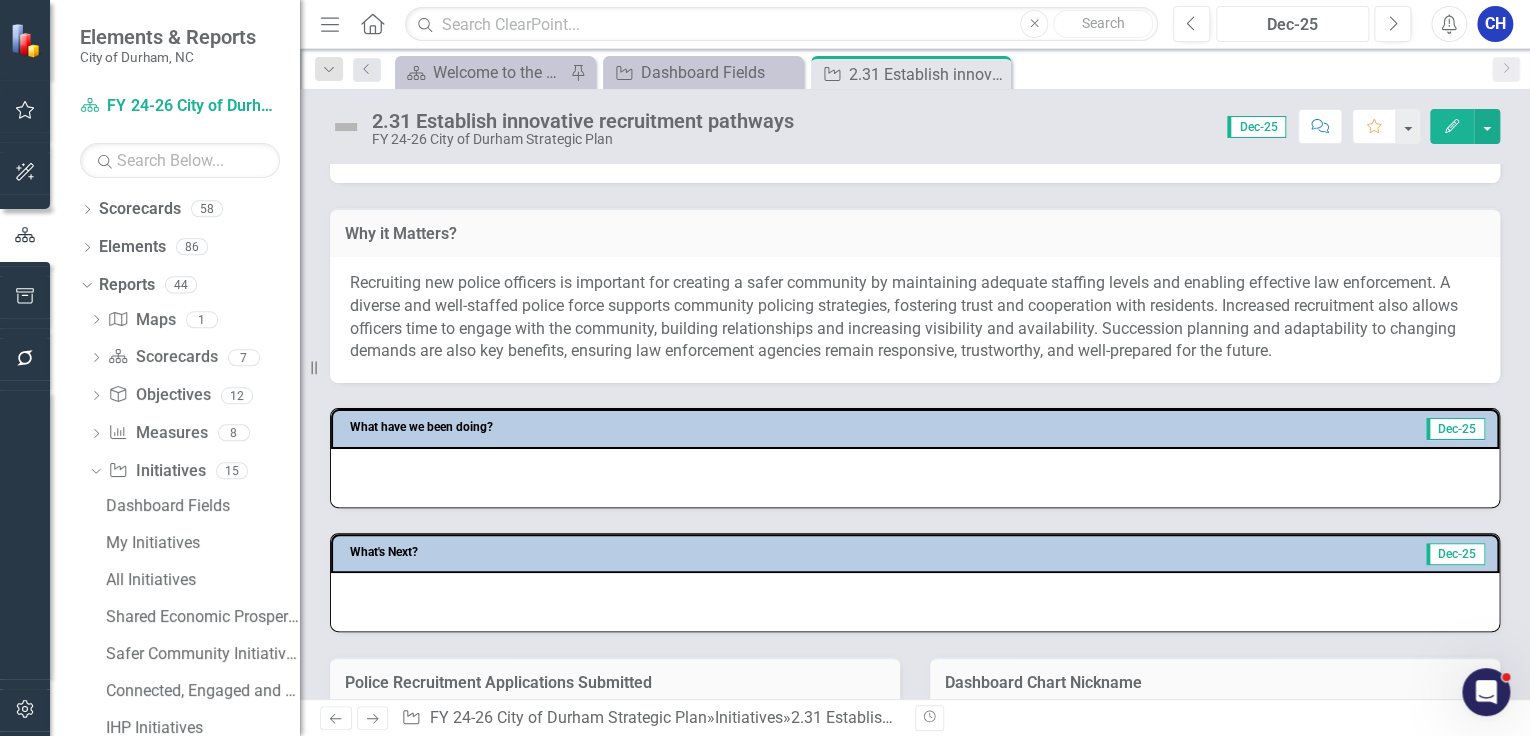 click on "Dec-25" at bounding box center [1292, 25] 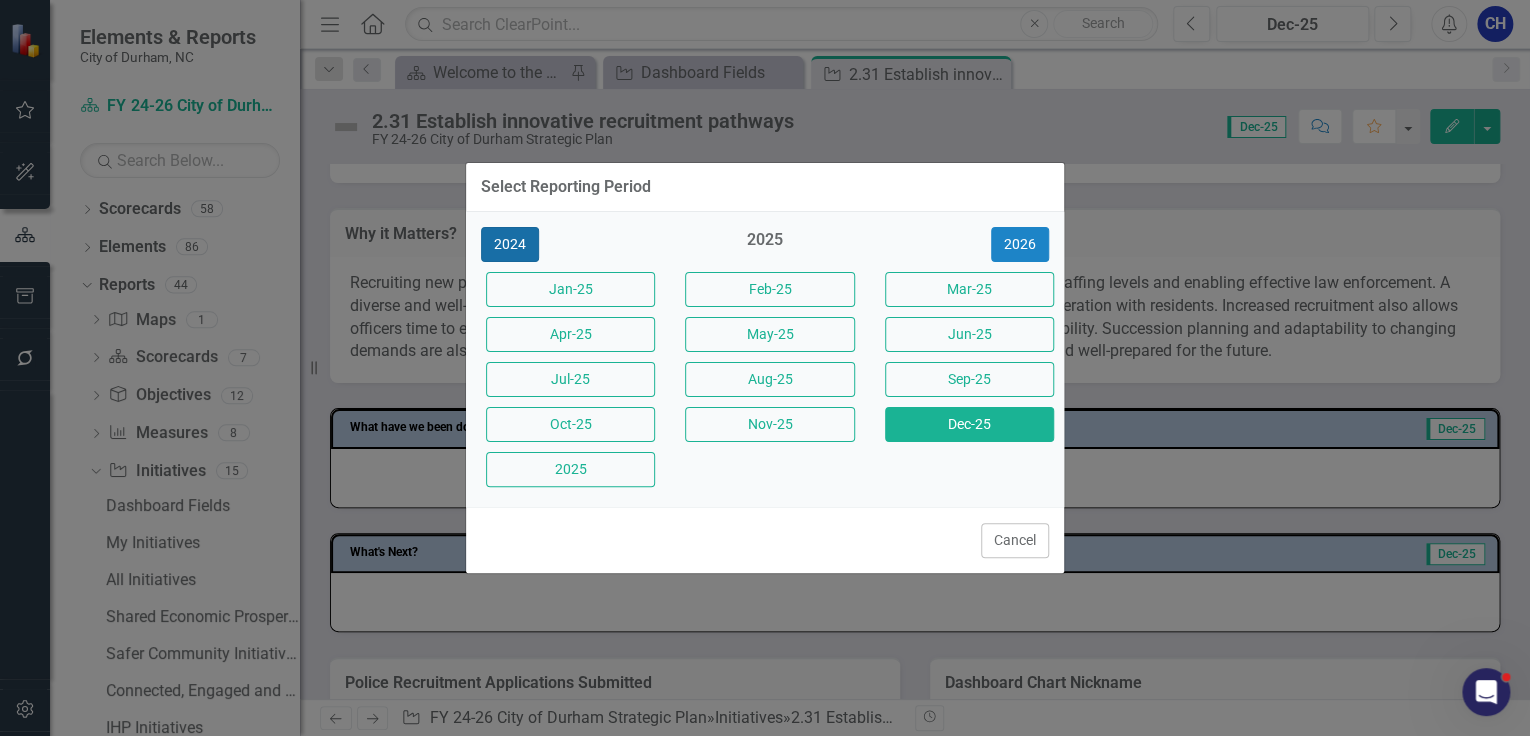 click on "2024" at bounding box center (510, 244) 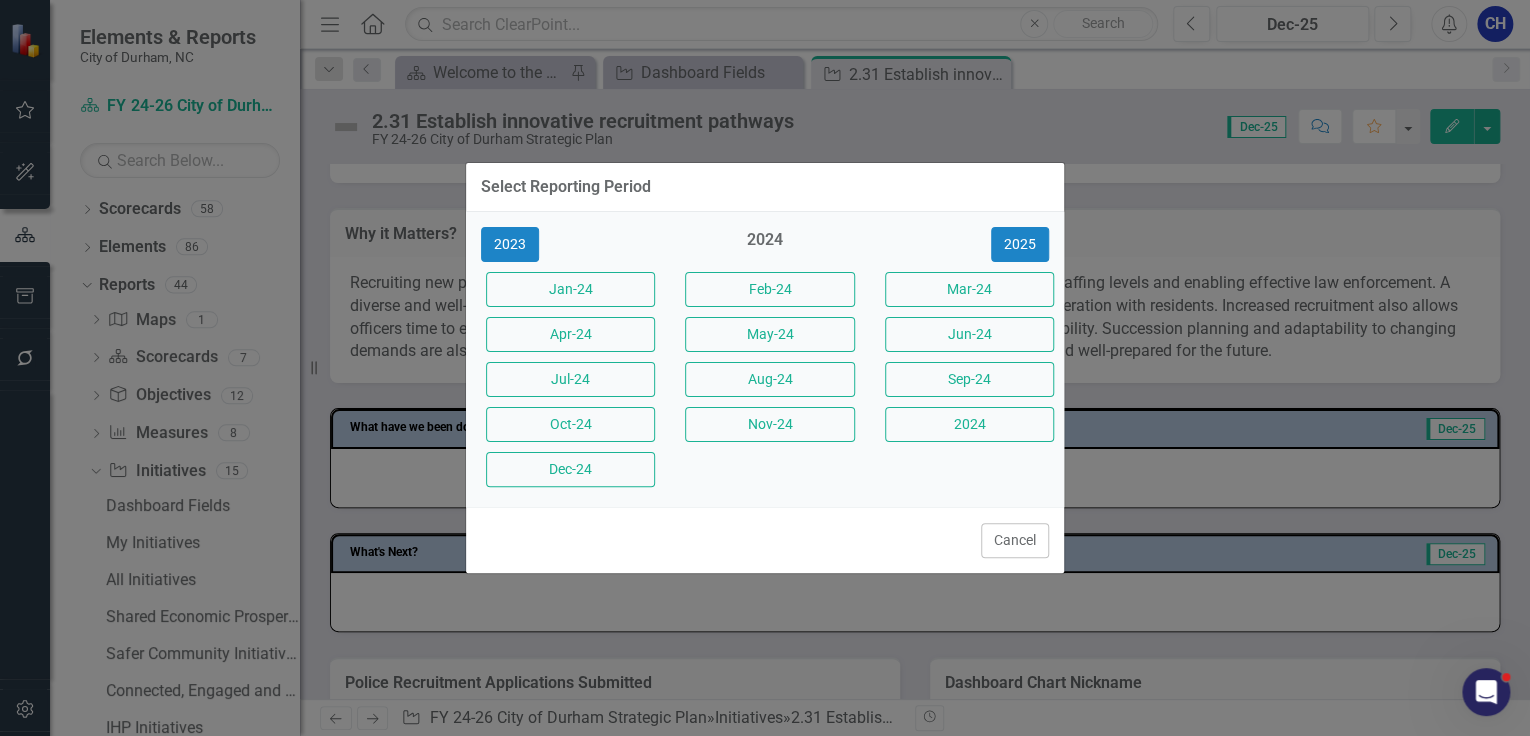click on "Dec-24" at bounding box center [570, 469] 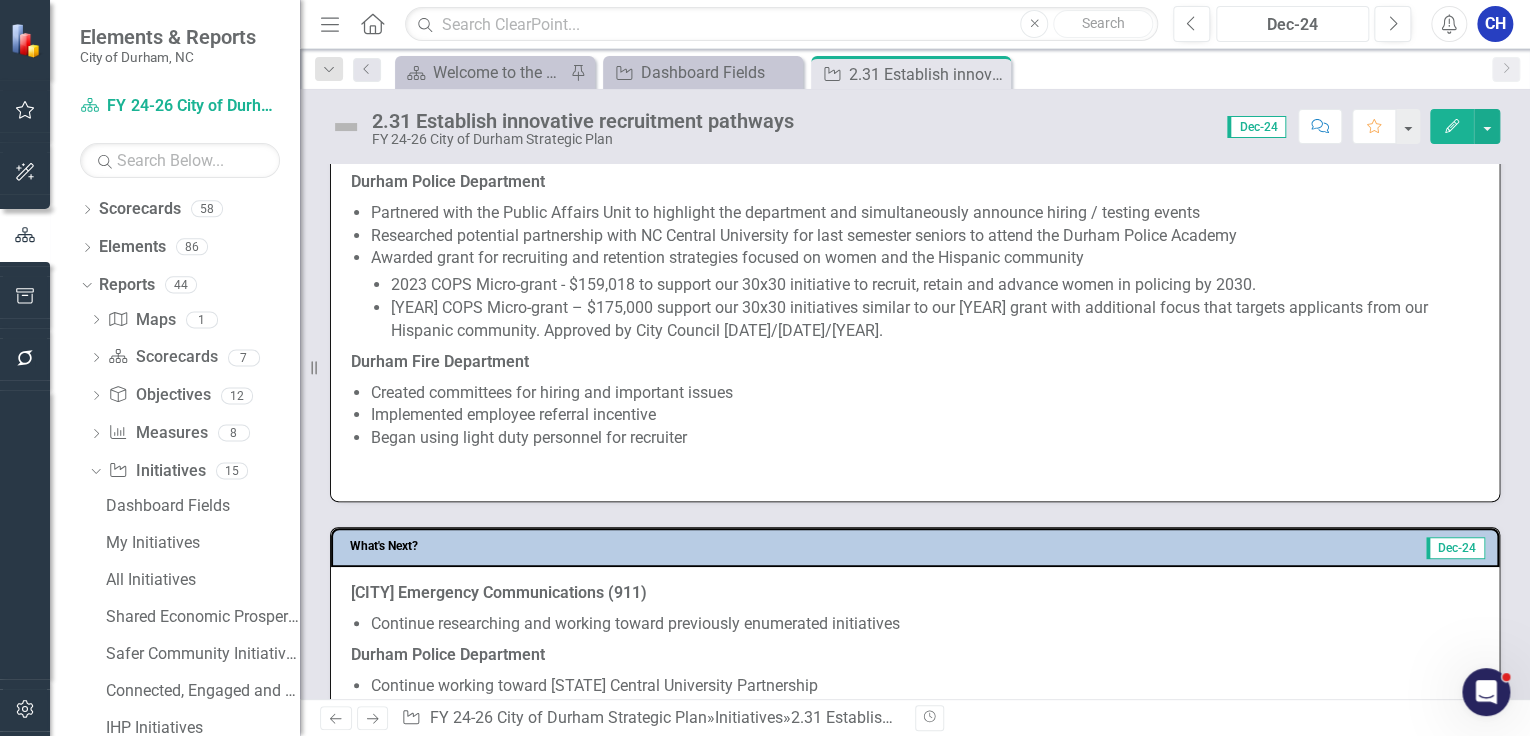 scroll, scrollTop: 1120, scrollLeft: 0, axis: vertical 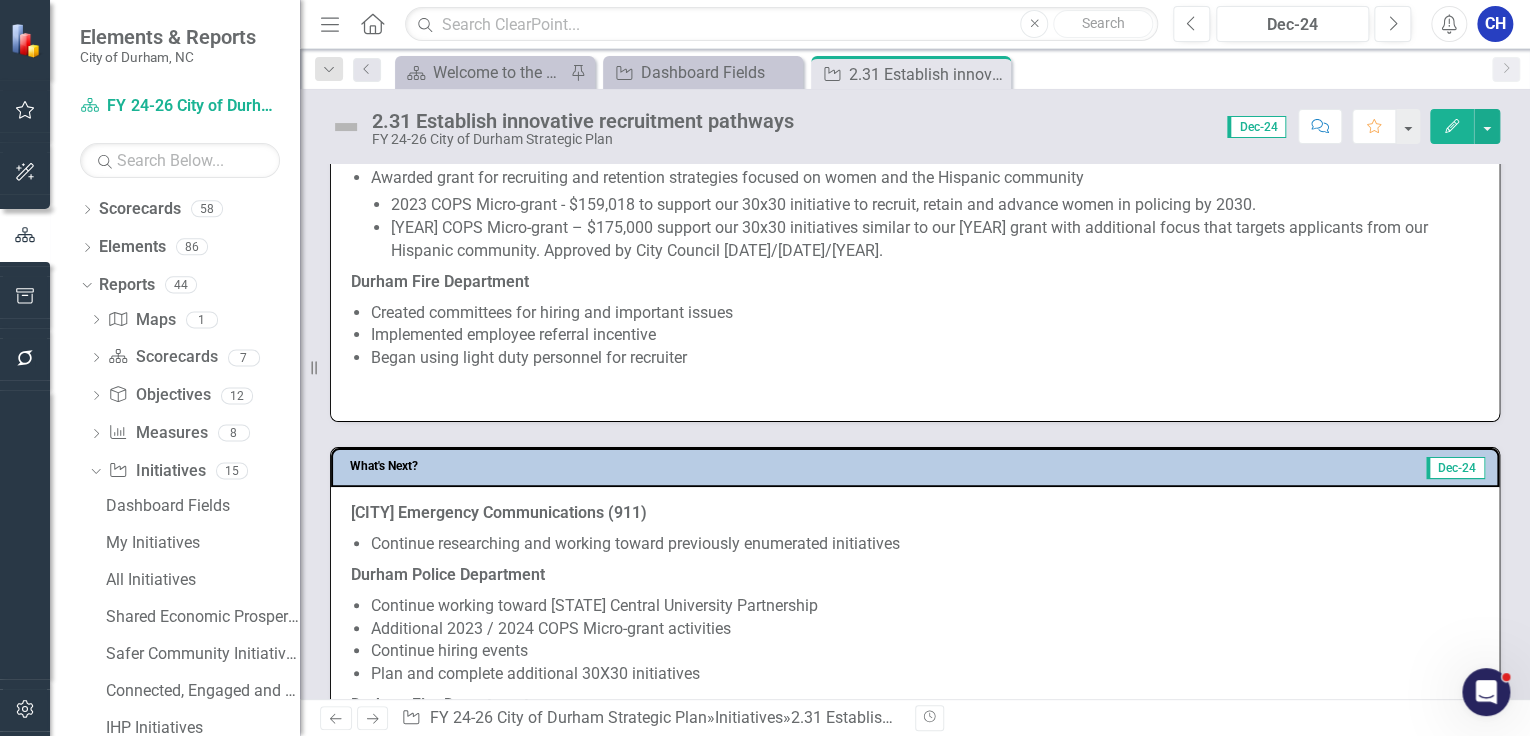 click on "[CITY] Emergency Communications (911)" at bounding box center (499, 512) 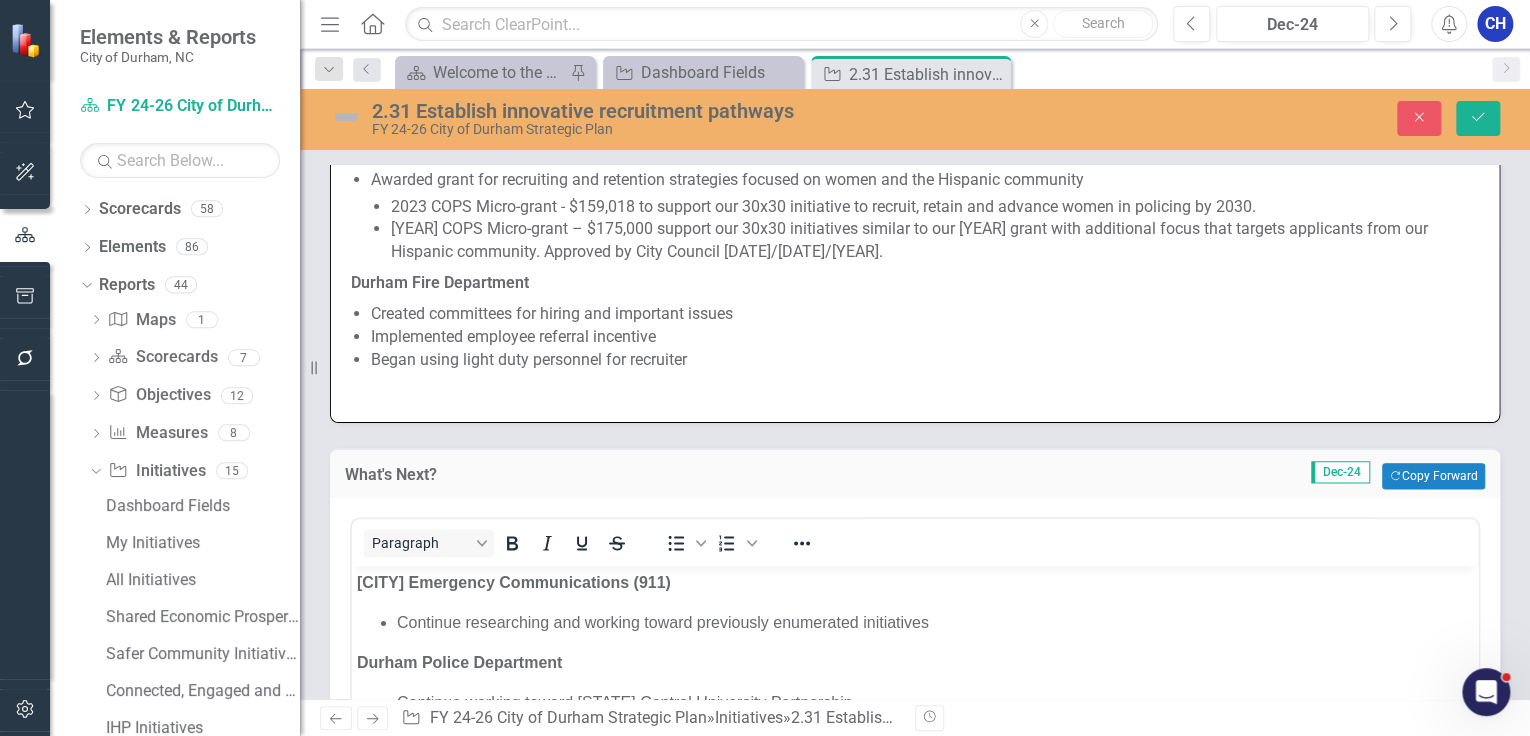 scroll, scrollTop: 0, scrollLeft: 0, axis: both 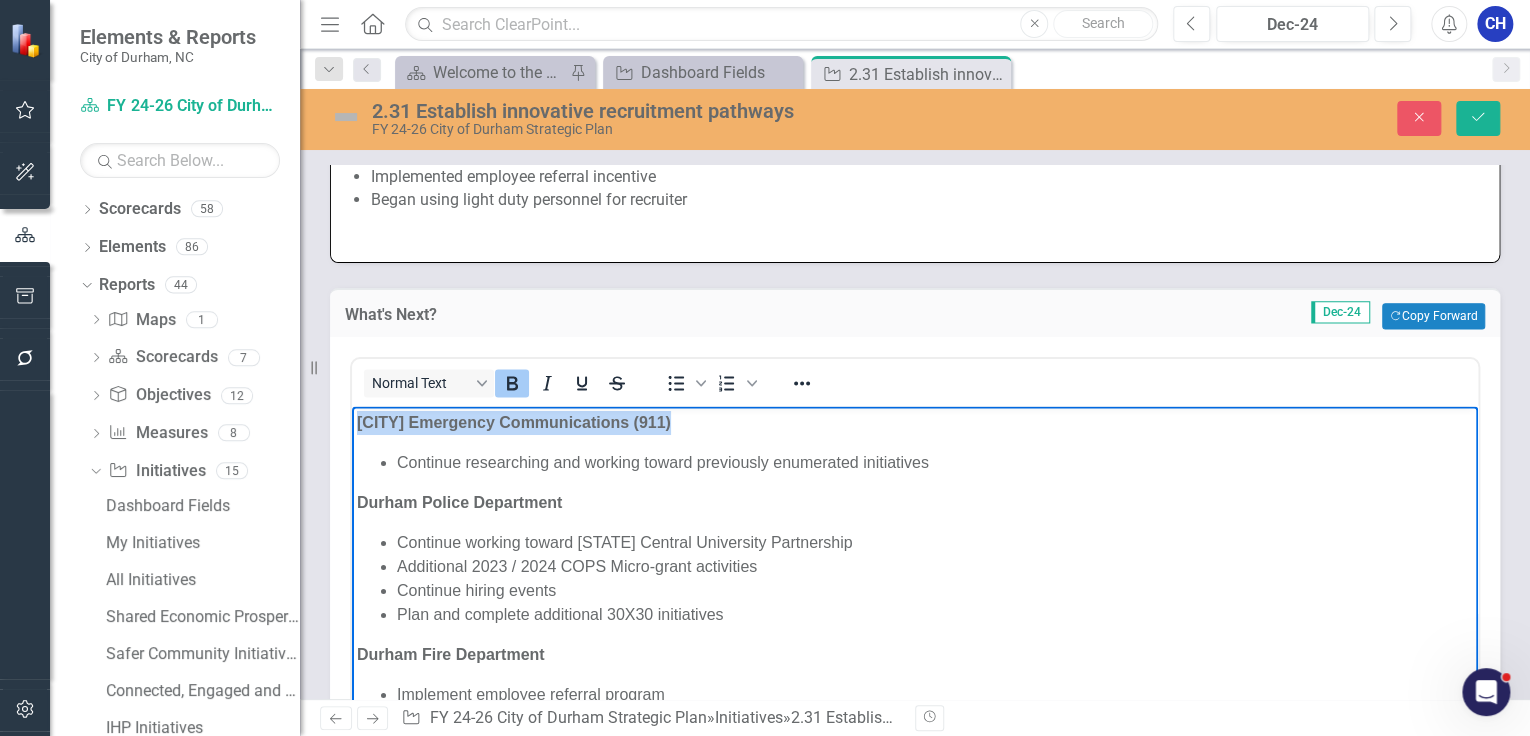 drag, startPoint x: 571, startPoint y: 441, endPoint x: 351, endPoint y: 417, distance: 221.30522 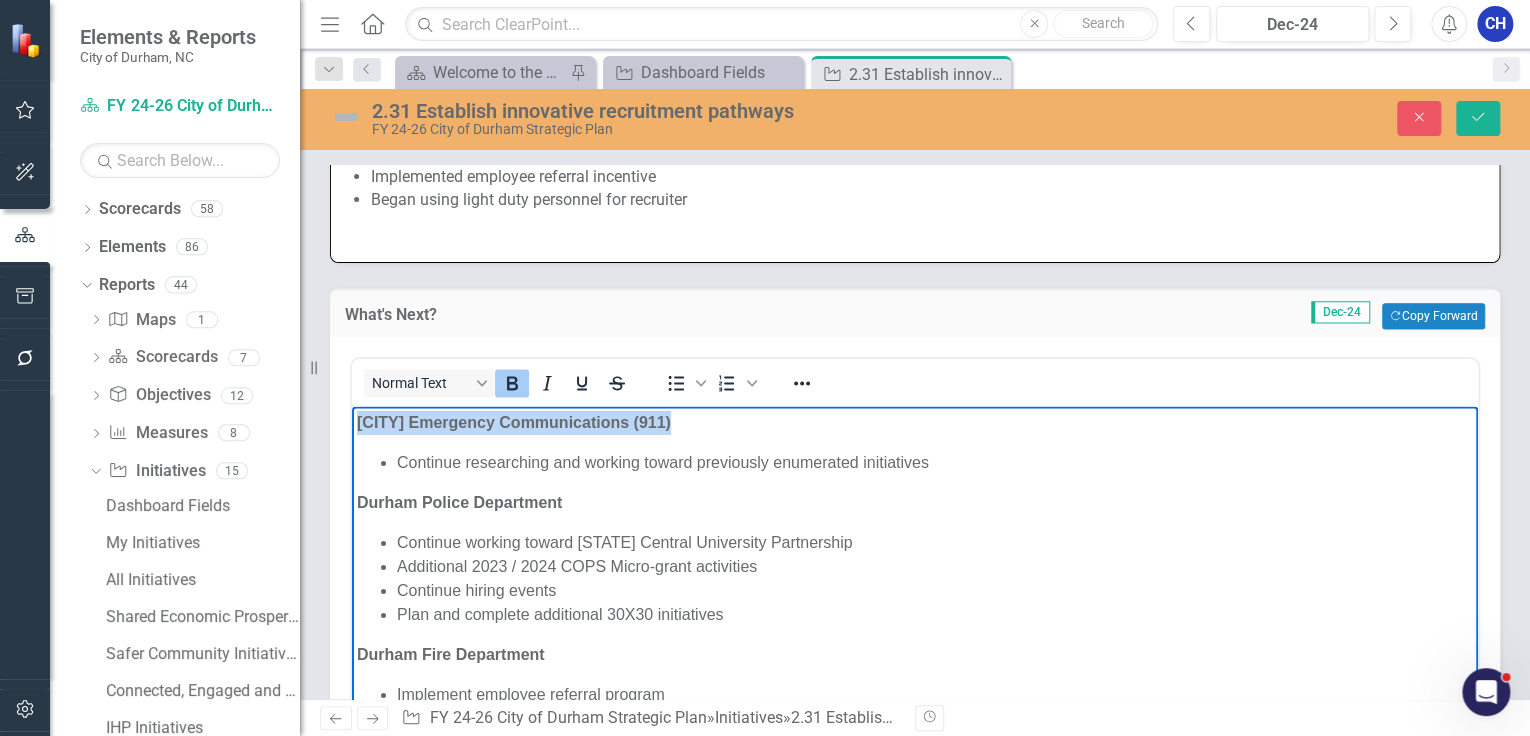 click on "Durham Emergency Communications (911) Continue researching and working toward previously enumerated initiatives Durham Police Department Continue working toward NC Central University Partnership Additional 2023 / 2024 COPS Micro-grant​ activities Continue hiring events Plan and complete additional 30X30 initiatives Durham Fire Department Implement employee referral program Continue open house and job fair events Develop accelerated lateral hiring process Conduct agility testing familiarity for potential applicants" at bounding box center (915, 603) 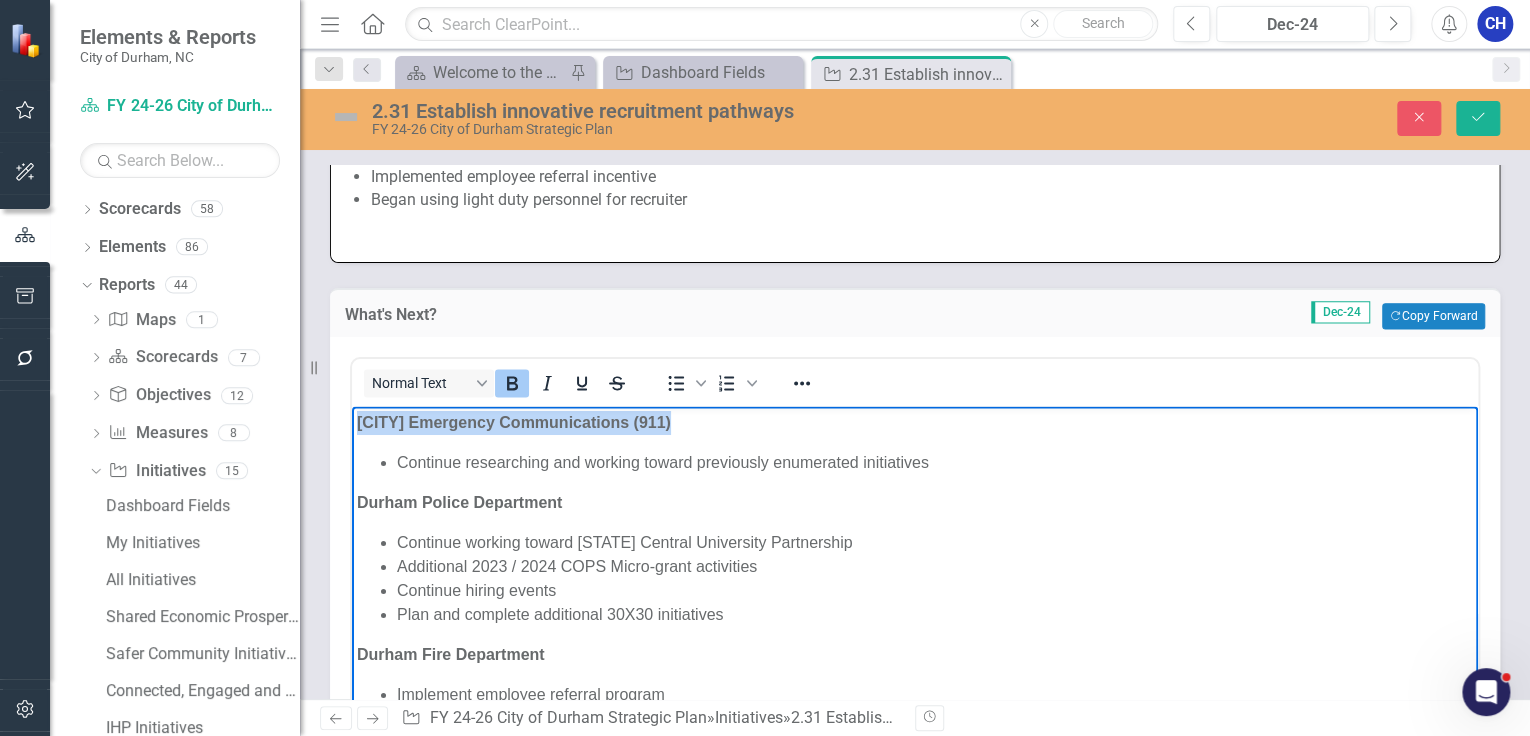 copy on "[CITY] Emergency Communications (911)" 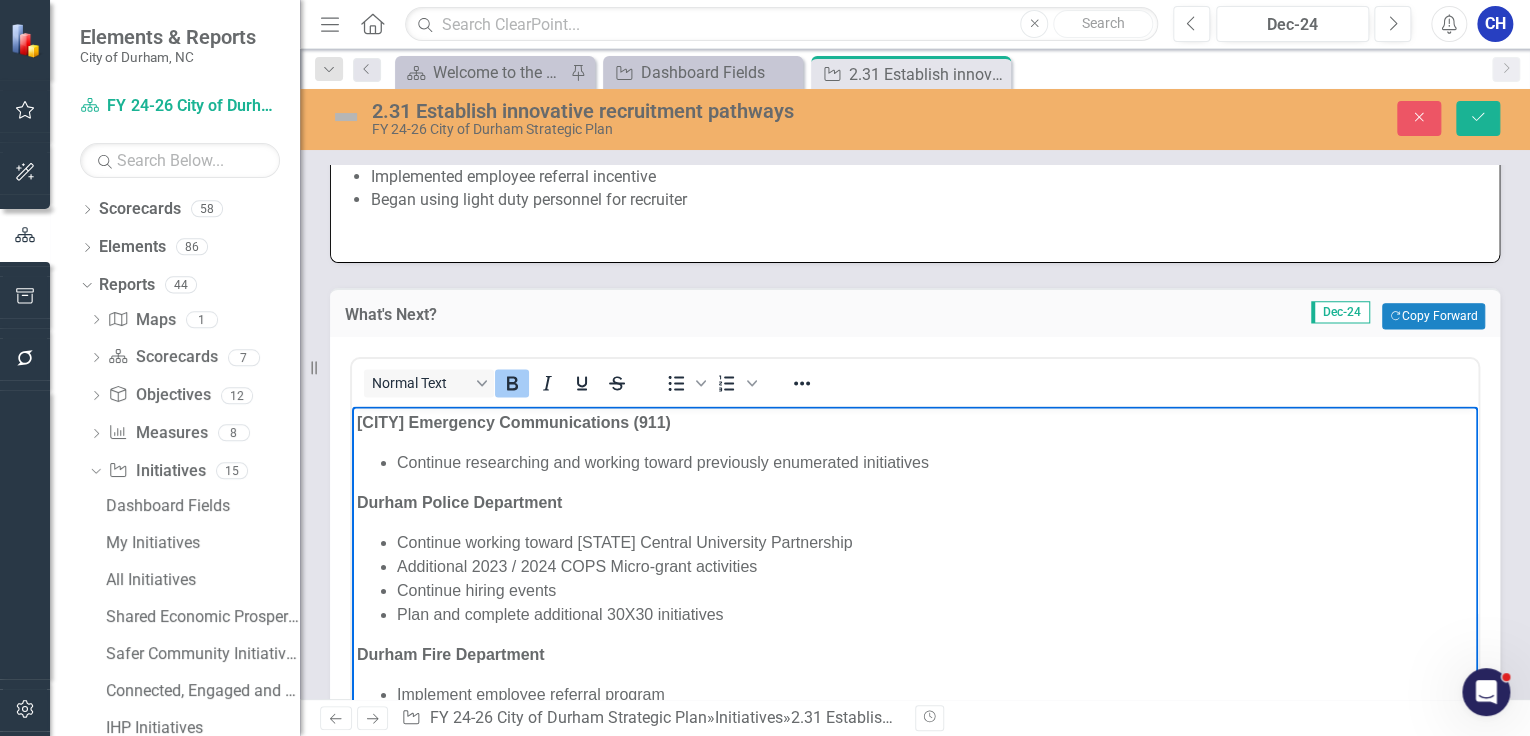 click on "Durham Emergency Communications (911) Continue researching and working toward previously enumerated initiatives Durham Police Department Continue working toward NC Central University Partnership Additional 2023 / 2024 COPS Micro-grant​ activities Continue hiring events Plan and complete additional 30X30 initiatives Durham Fire Department Implement employee referral program Continue open house and job fair events Develop accelerated lateral hiring process Conduct agility testing familiarity for potential applicants" at bounding box center [915, 603] 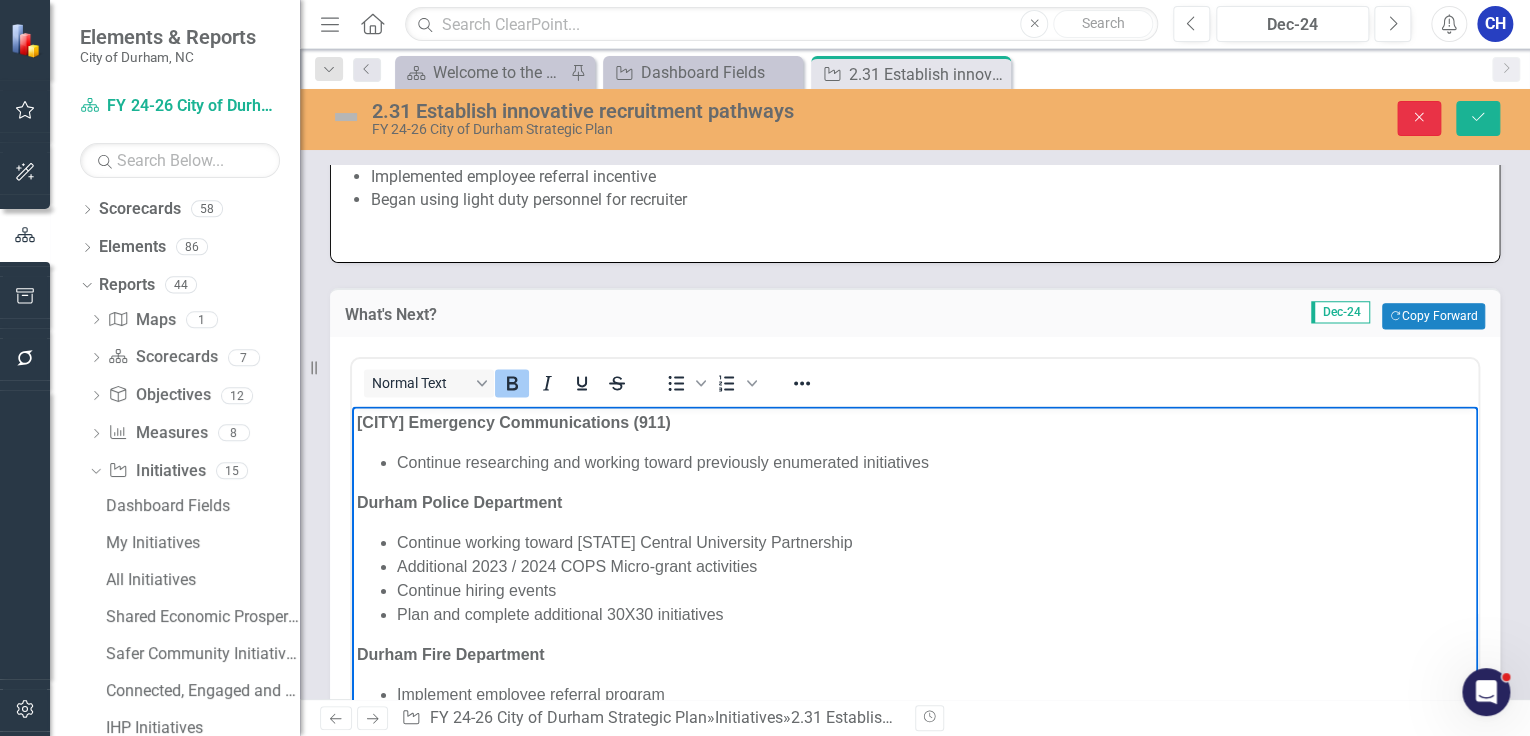 click on "Close" at bounding box center (1419, 118) 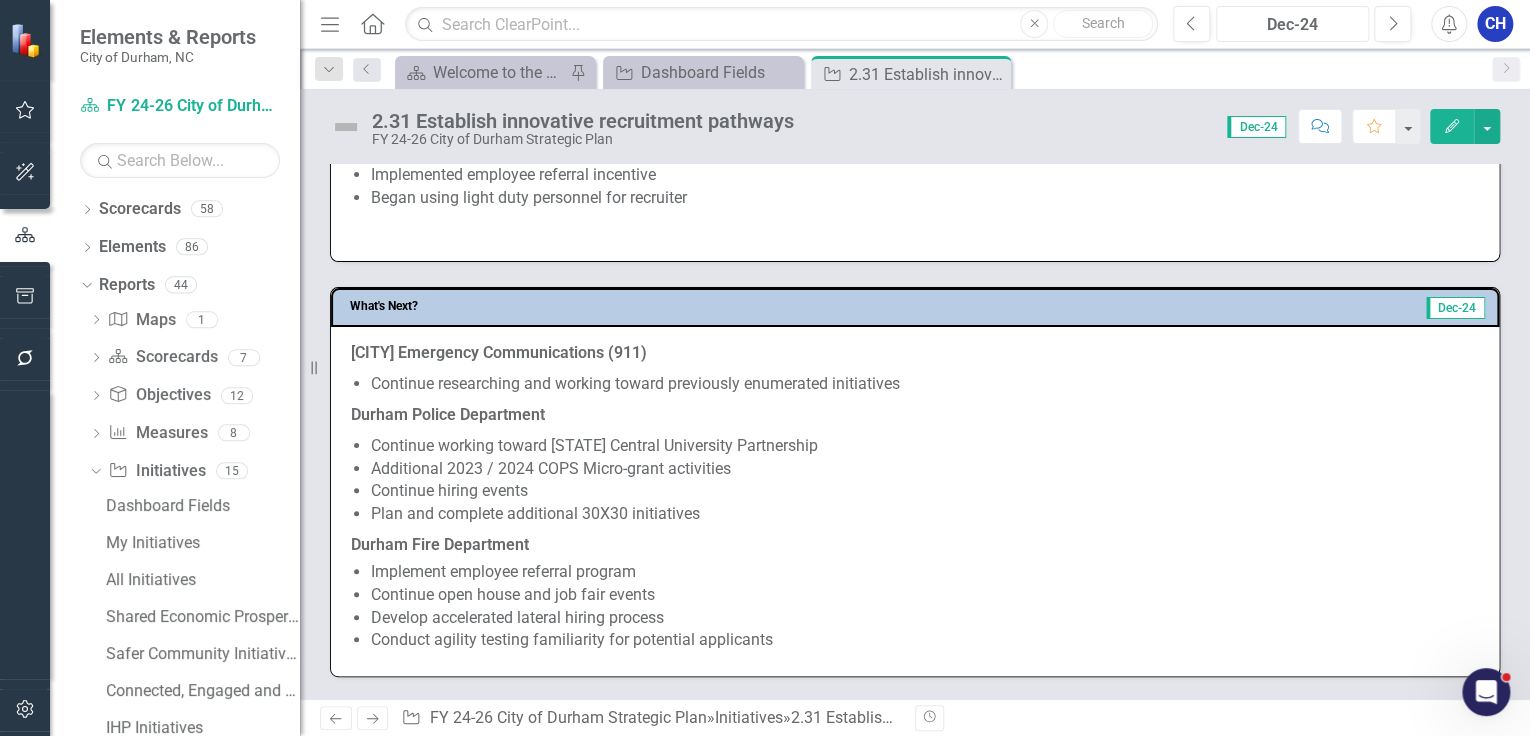 click on "Dec-24" at bounding box center [1292, 25] 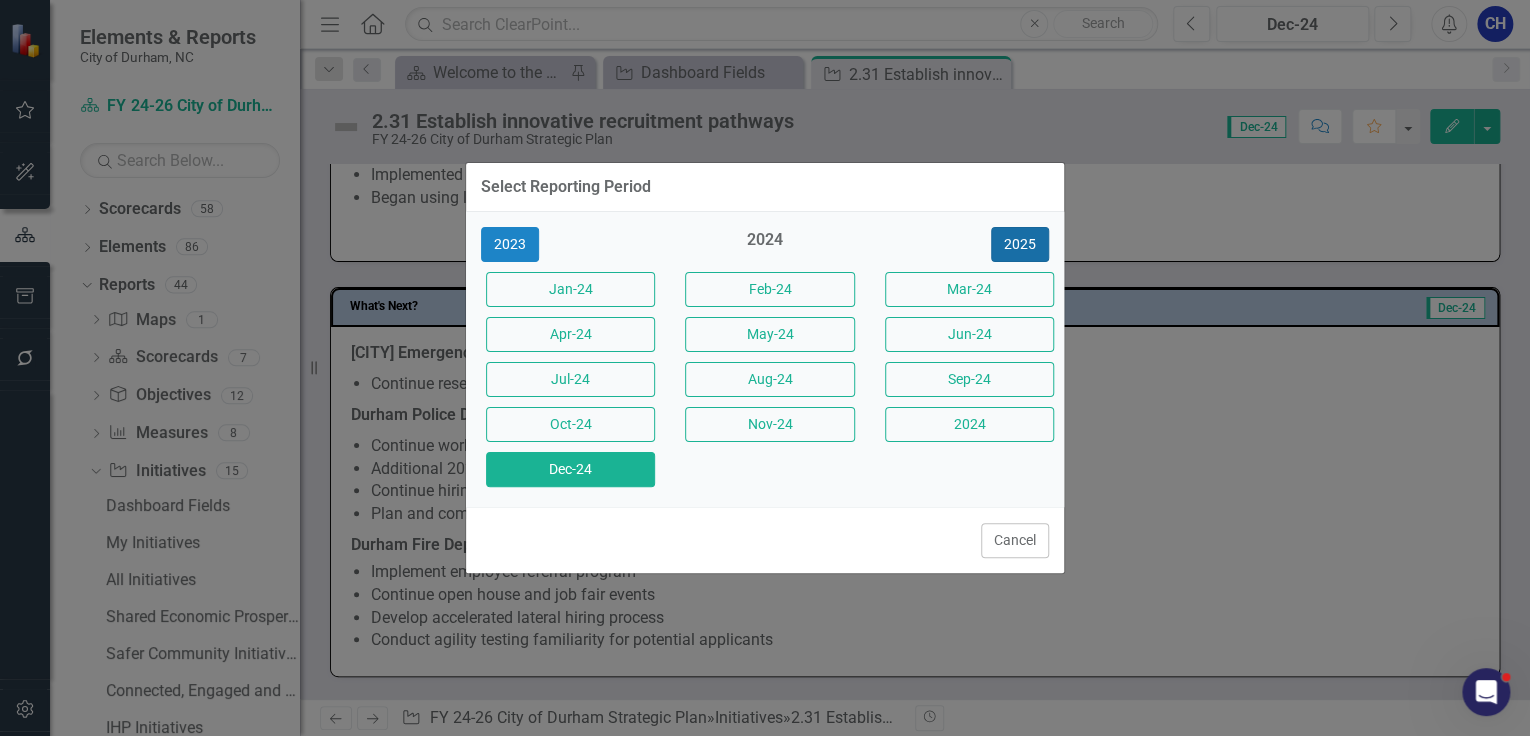 click on "2025" at bounding box center (1020, 244) 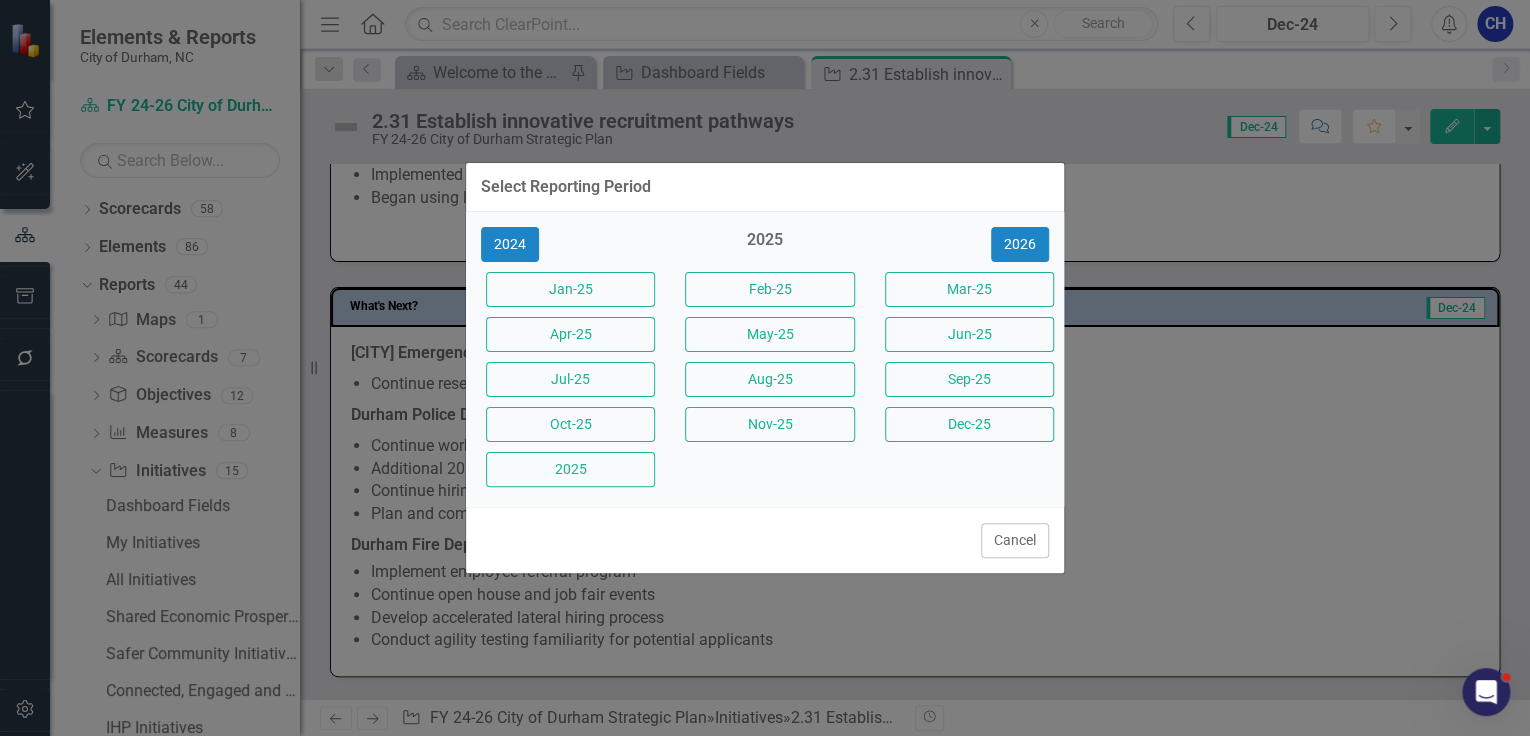 click on "Jun-25" at bounding box center (969, 334) 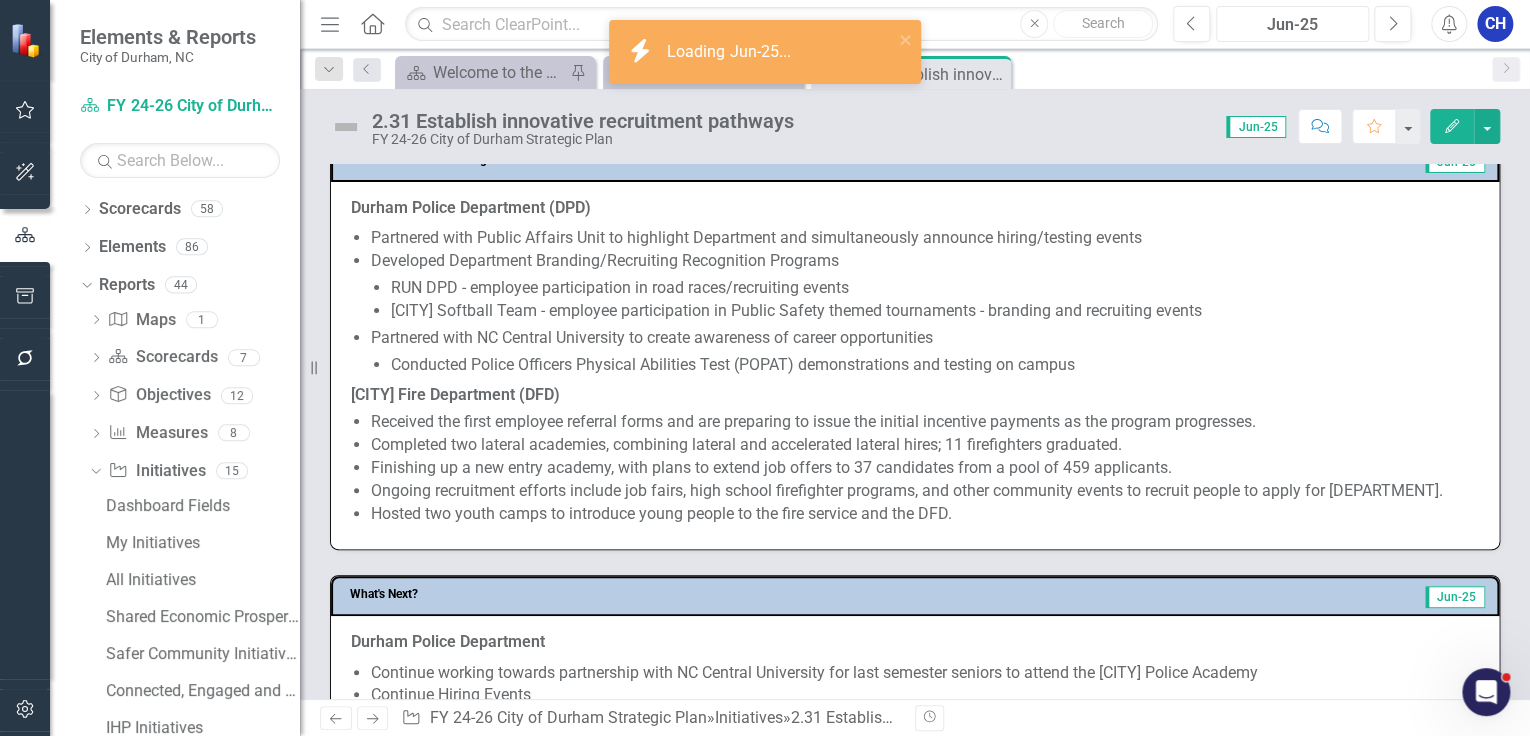 scroll, scrollTop: 1040, scrollLeft: 0, axis: vertical 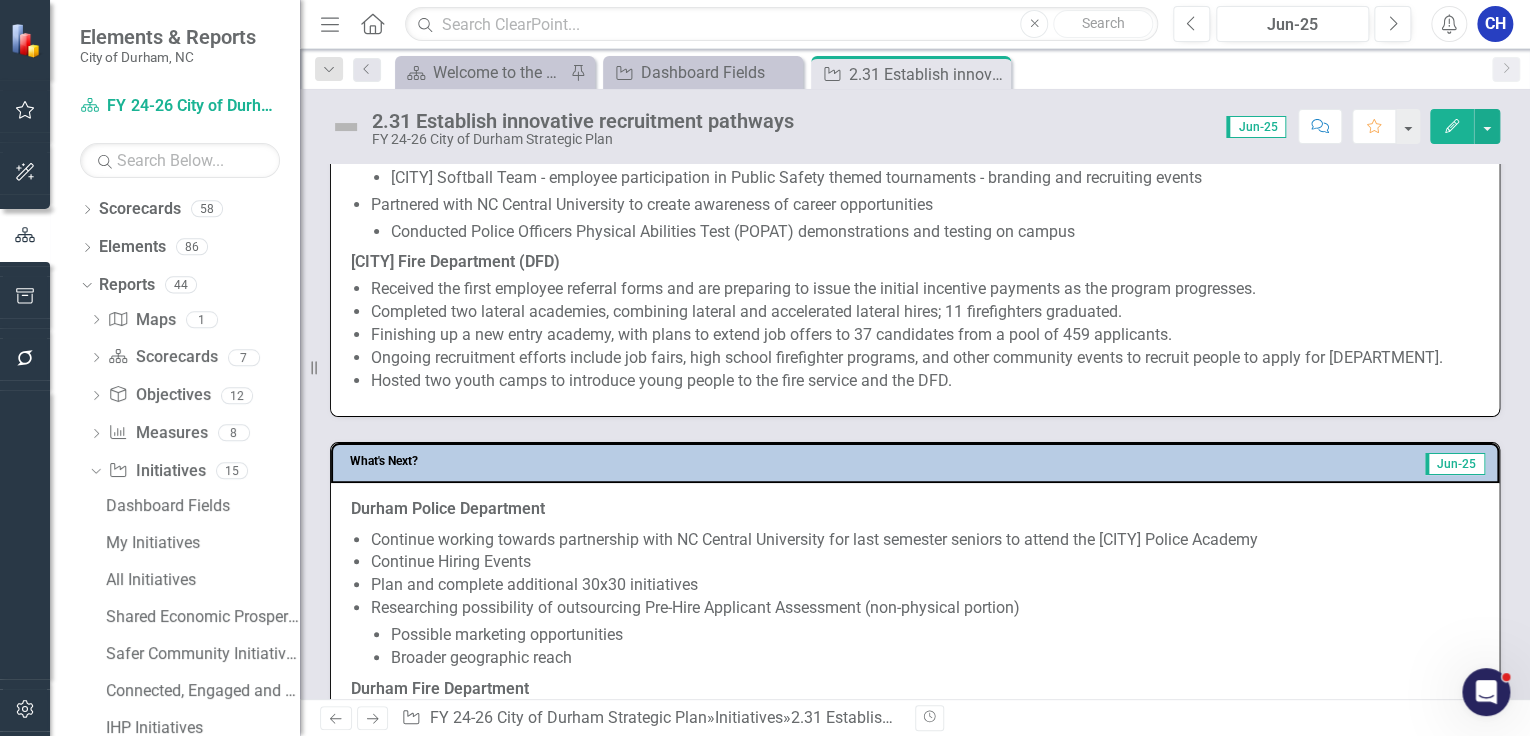 click on "Hosted two youth camps to introduce young people to the fire service and the DFD." at bounding box center (925, 381) 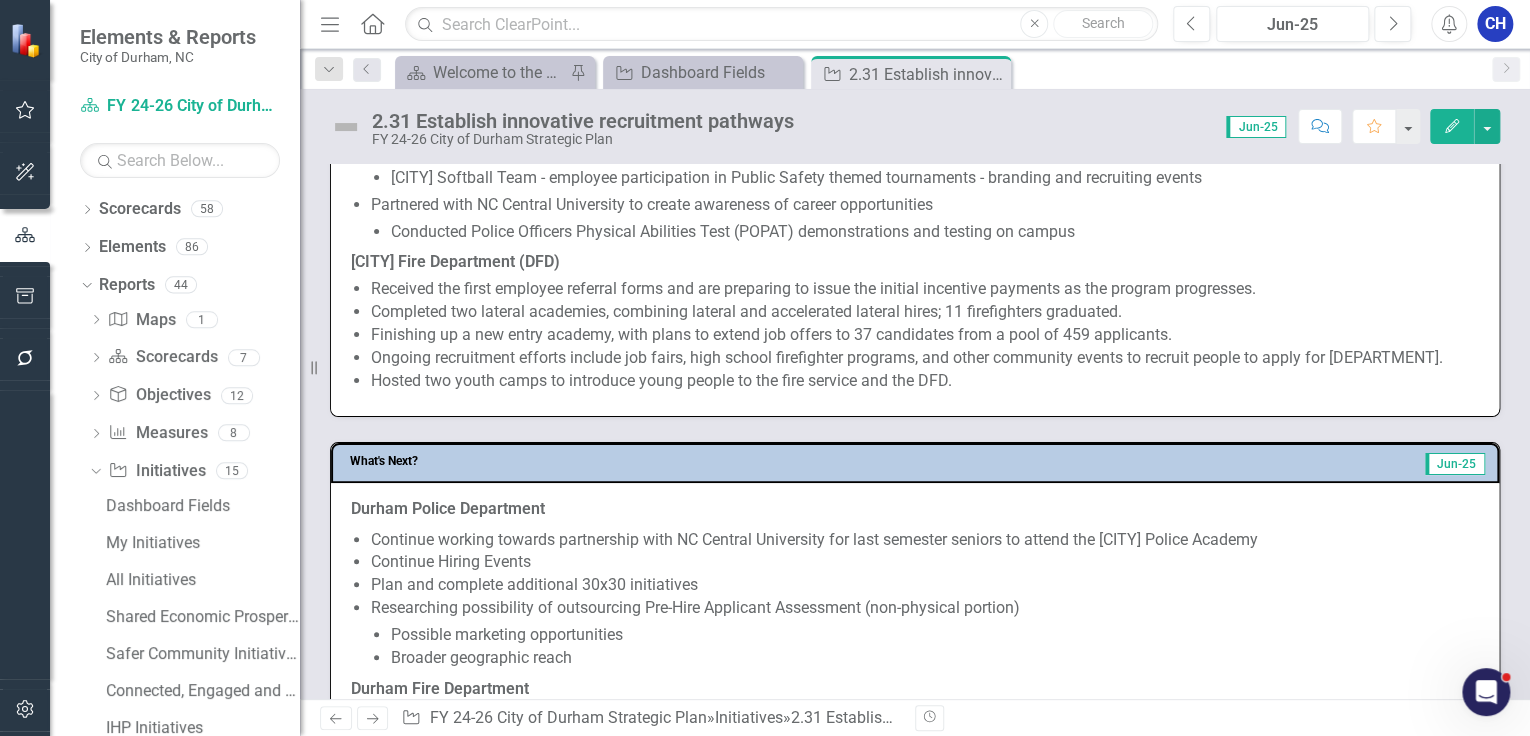 click on "Hosted two youth camps to introduce young people to the fire service and the DFD." at bounding box center (925, 381) 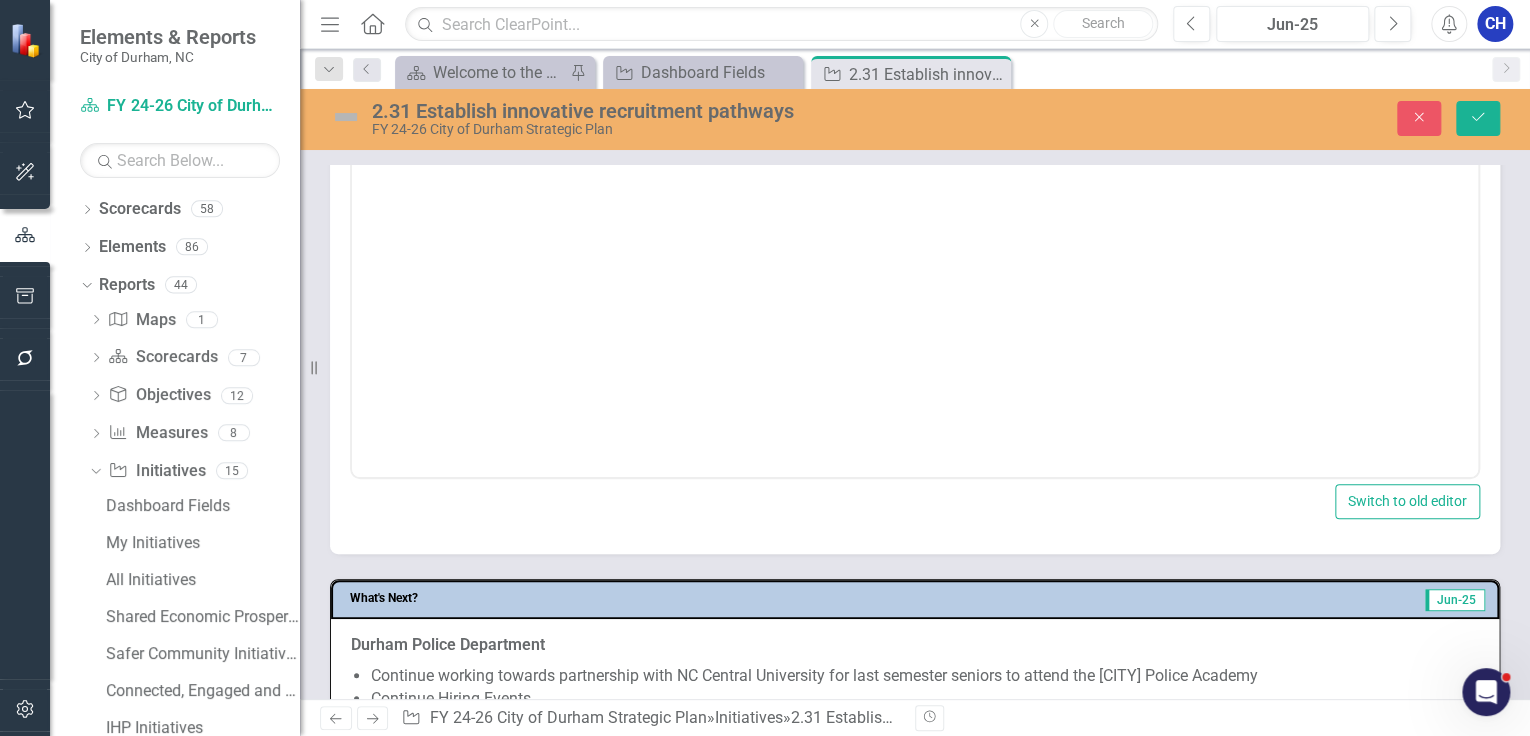scroll, scrollTop: 1048, scrollLeft: 0, axis: vertical 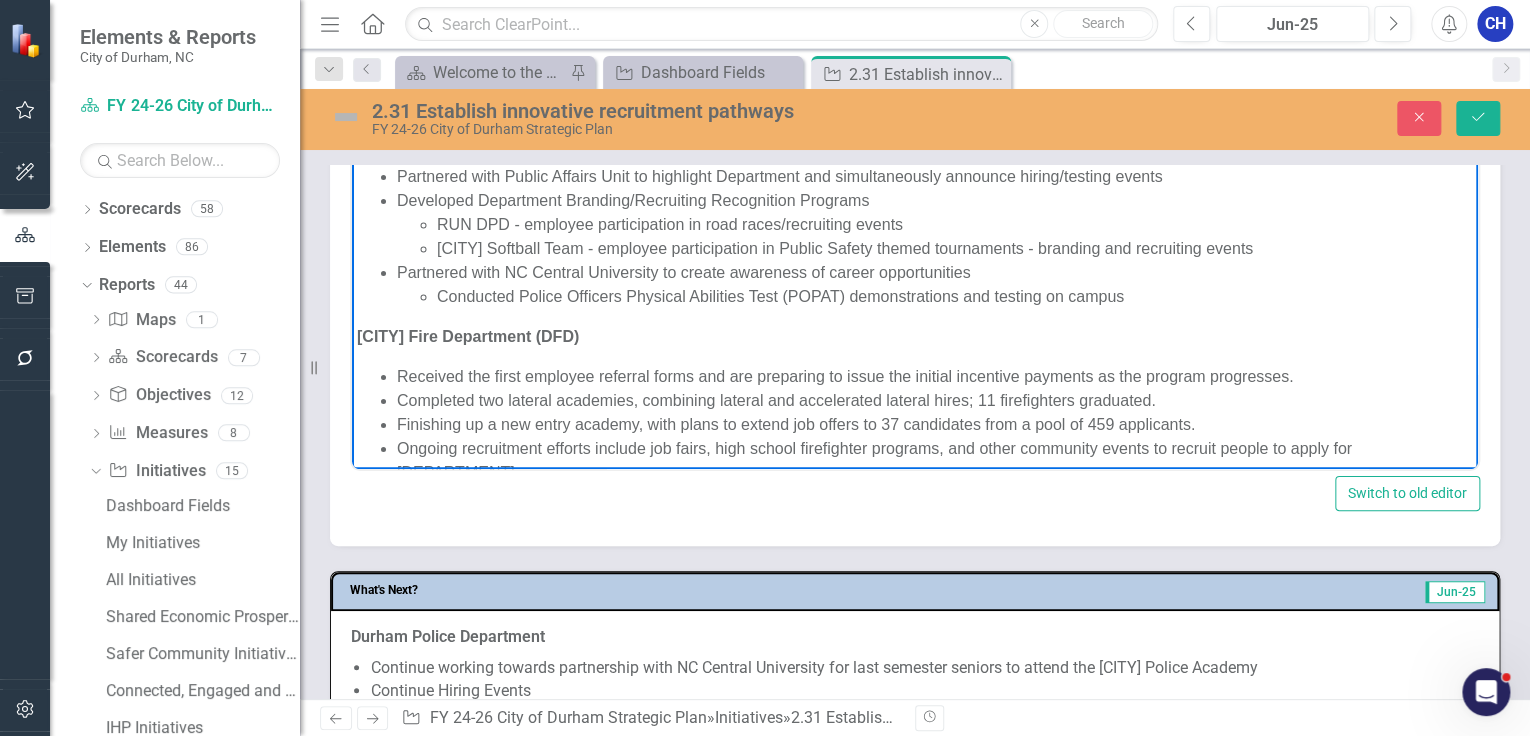 click on "Ongoing recruitment efforts include job fairs, high school firefighter programs, and other community events to recruit people to apply for [DEPARTMENT]." at bounding box center [935, 460] 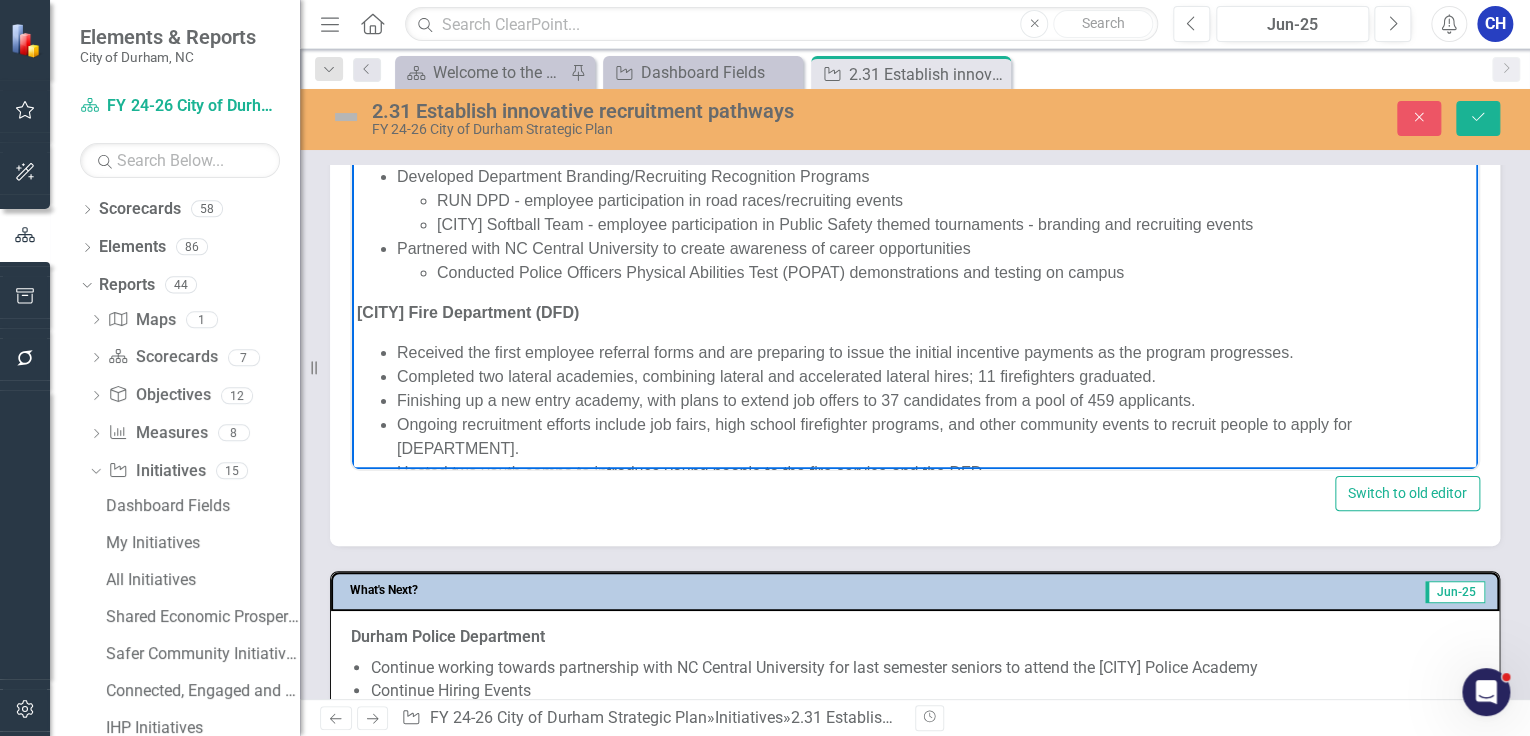 scroll, scrollTop: 36, scrollLeft: 0, axis: vertical 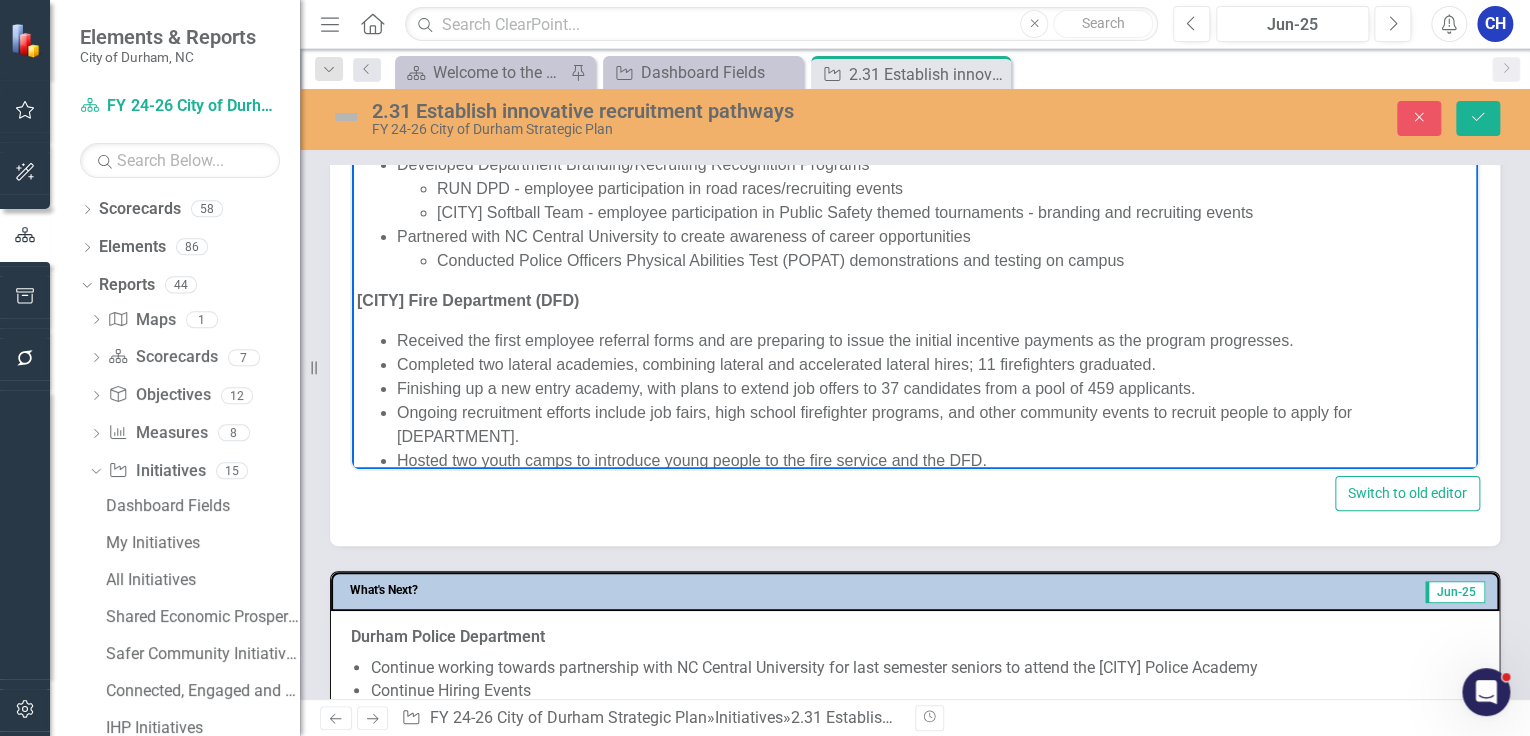 click on "Durham Police Department (DPD) Partnered with Public Affairs Unit to highlight Department and simultaneously announce hiring/testing events Developed Department Branding/Recruiting Recognition Programs RUN DPD - employee participation in road races/recruiting events DPD Softball Team - employee participation in Public Safety themed tournaments - branding and recruiting events Partnered with NC Central University to create awareness of career opportunities Conducted Police Officers Physical Abilities Test (POPAT) demonstrations and testing on campus Durham Fire Department (DFD) Received the first employee referral forms and are preparing to issue the initial incentive payments as the program progresses. Completed two lateral academies, combining lateral and accelerated lateral hires; 11 firefighters graduated. Finishing up a new entry academy, with plans to extend job offers to 37 candidates from a pool of 459 applicants. Hosted two youth camps to introduce young people to the fire service and the DFD." at bounding box center (915, 288) 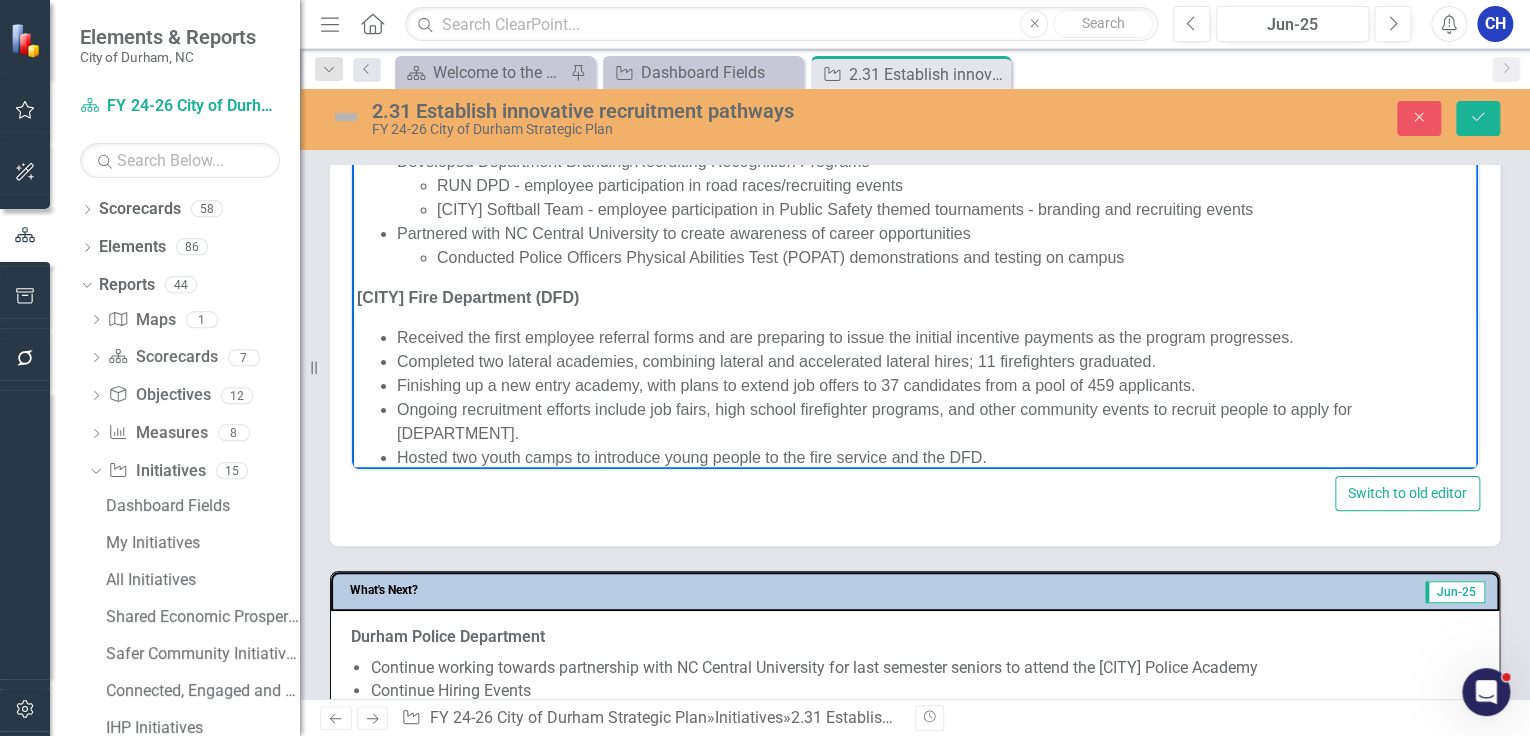 scroll, scrollTop: 36, scrollLeft: 0, axis: vertical 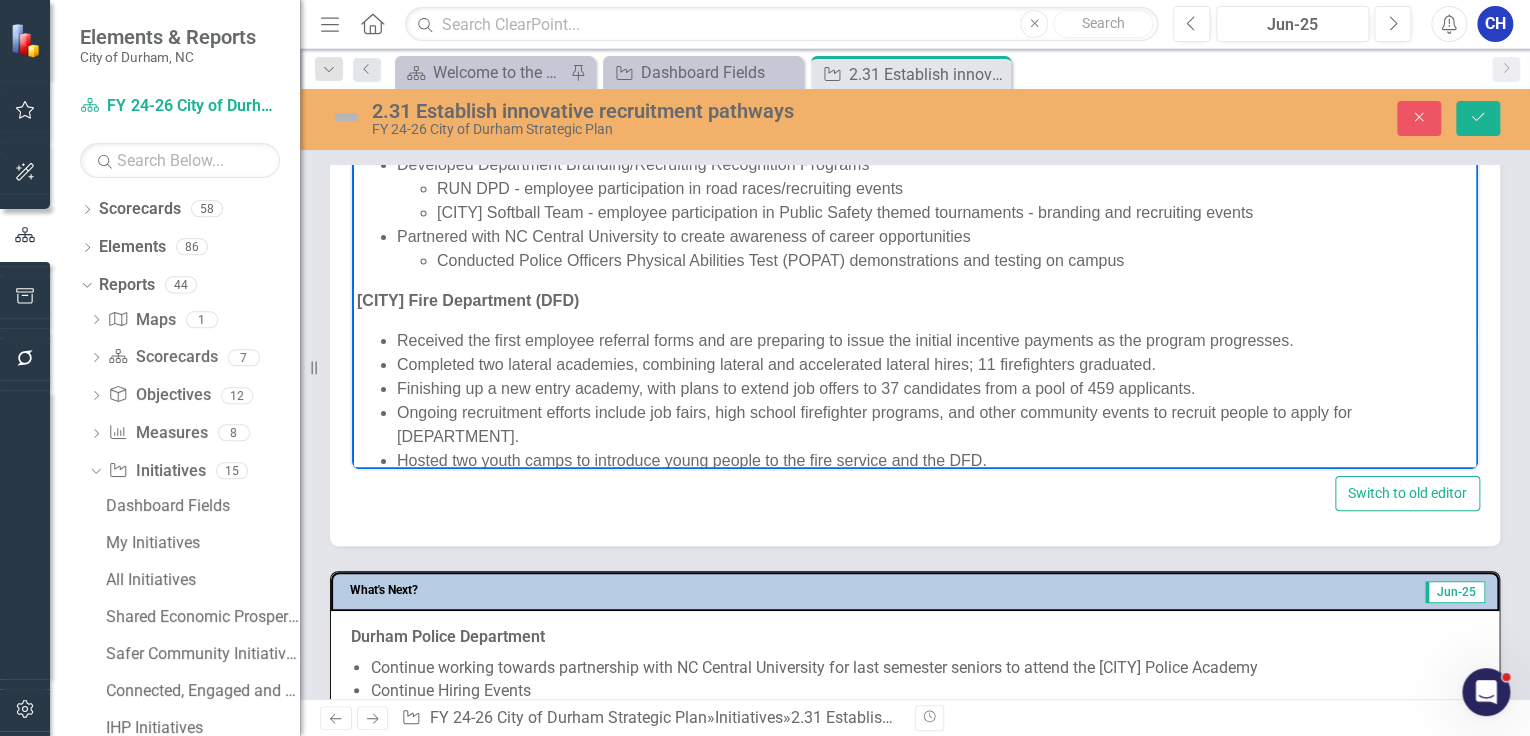 type 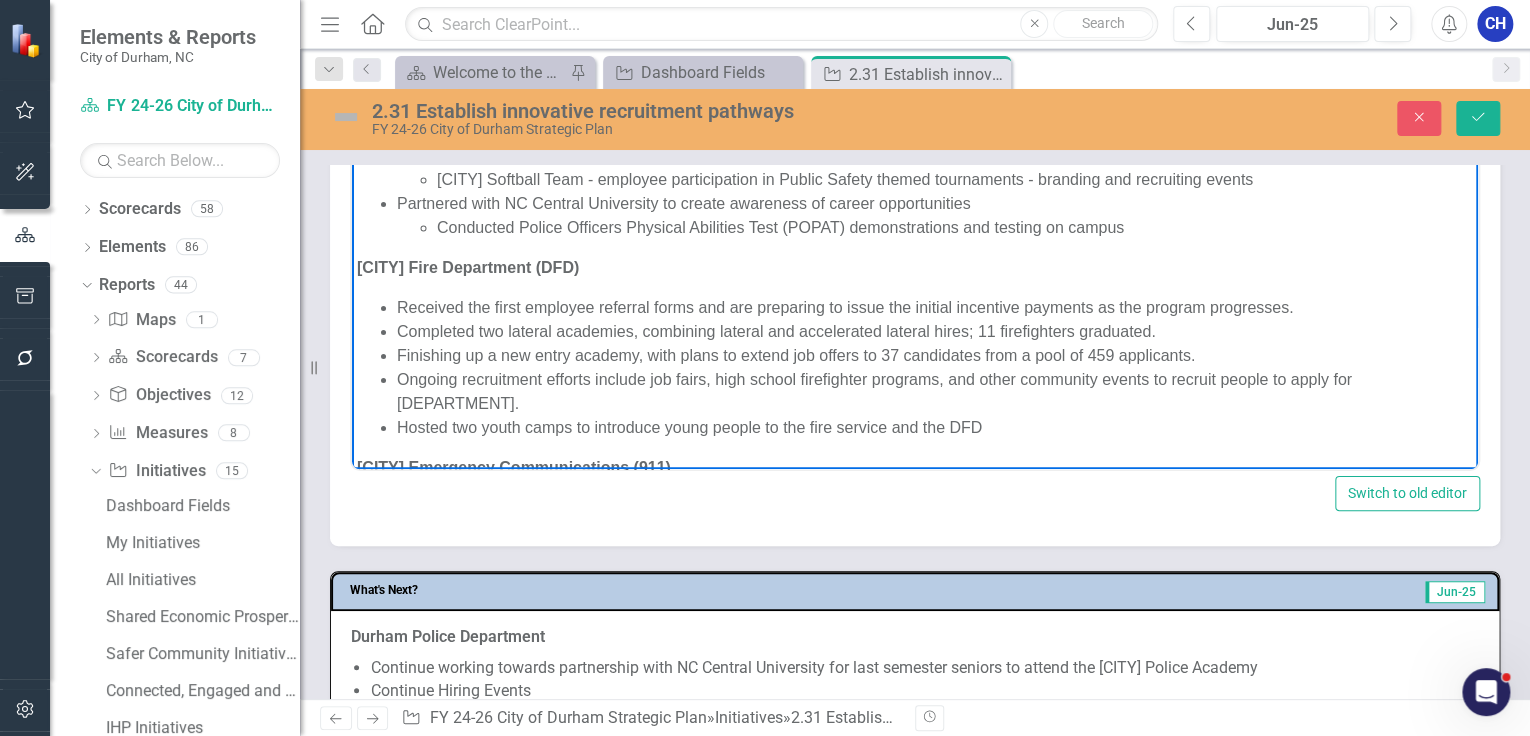 scroll, scrollTop: 76, scrollLeft: 0, axis: vertical 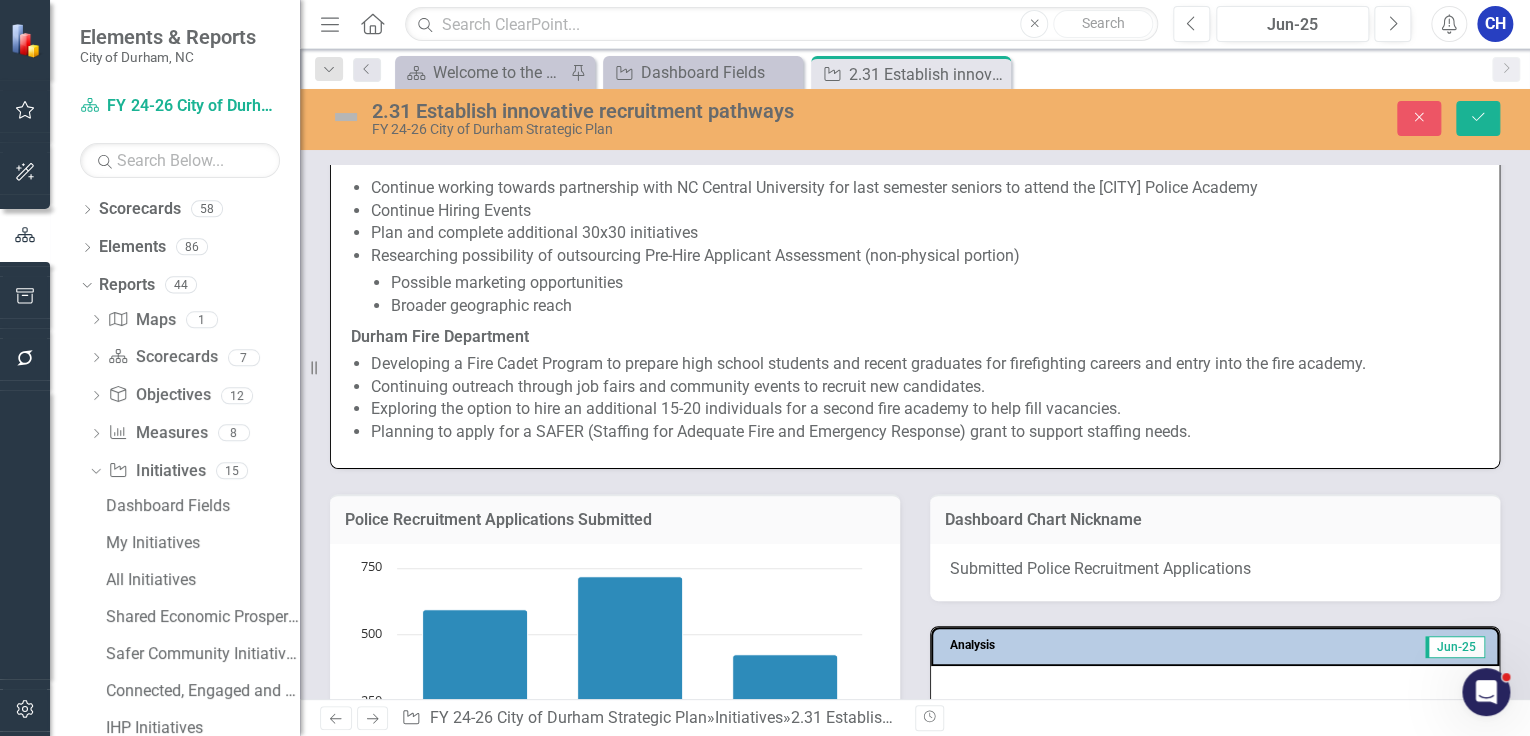 click on "Planning to apply for a SAFER (Staffing for Adequate Fire and Emergency Response) grant to support staffing needs." at bounding box center [925, 432] 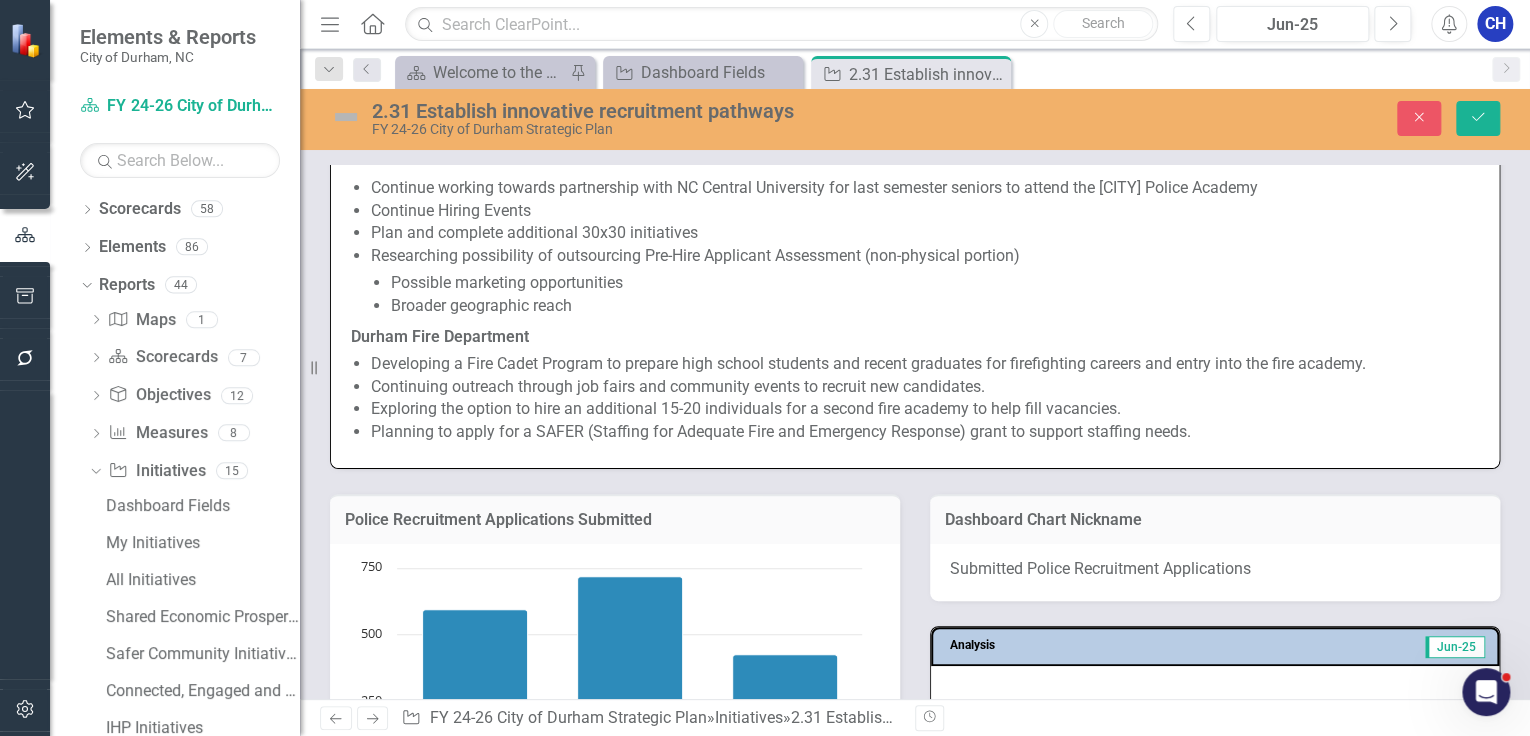 click on "Planning to apply for a SAFER (Staffing for Adequate Fire and Emergency Response) grant to support staffing needs." at bounding box center [925, 432] 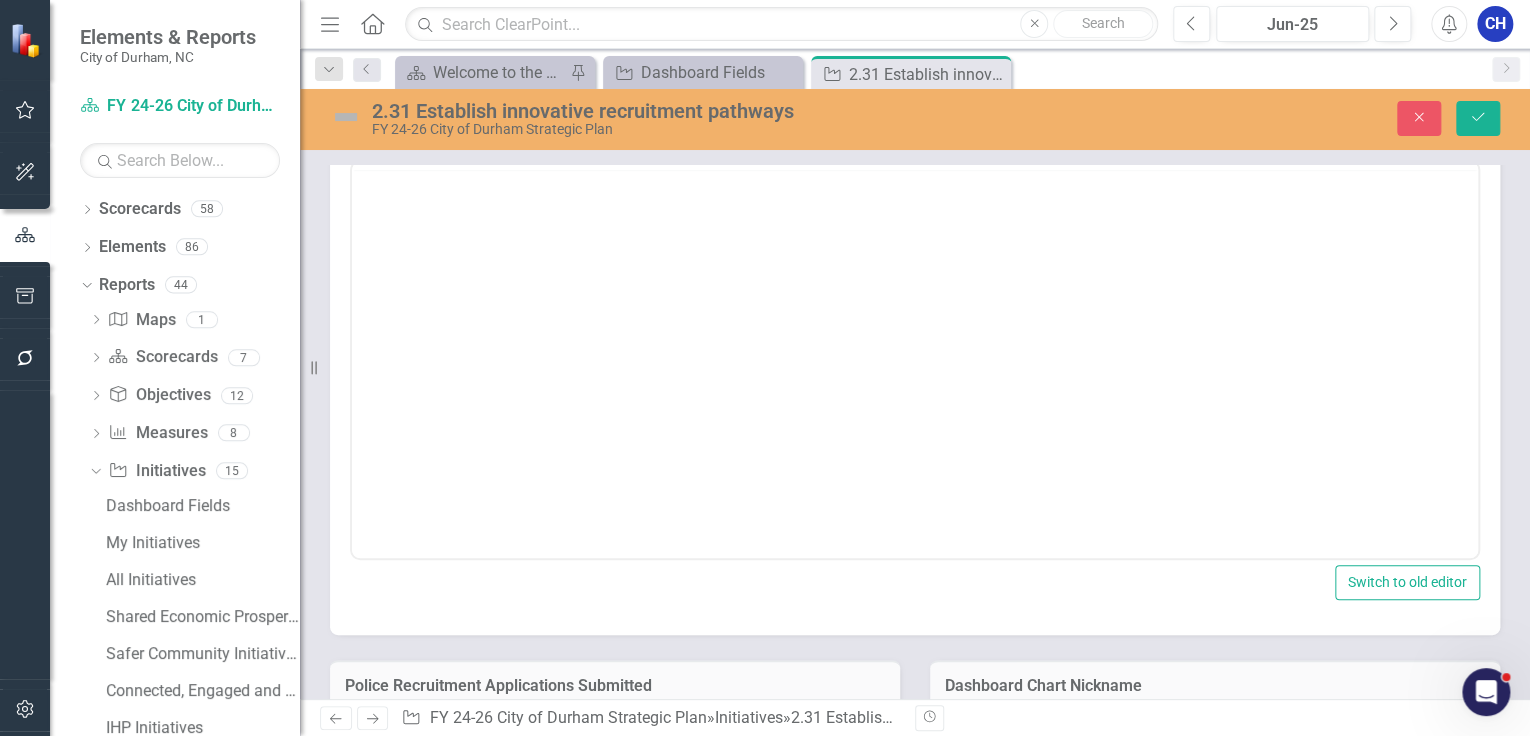 scroll, scrollTop: 1537, scrollLeft: 0, axis: vertical 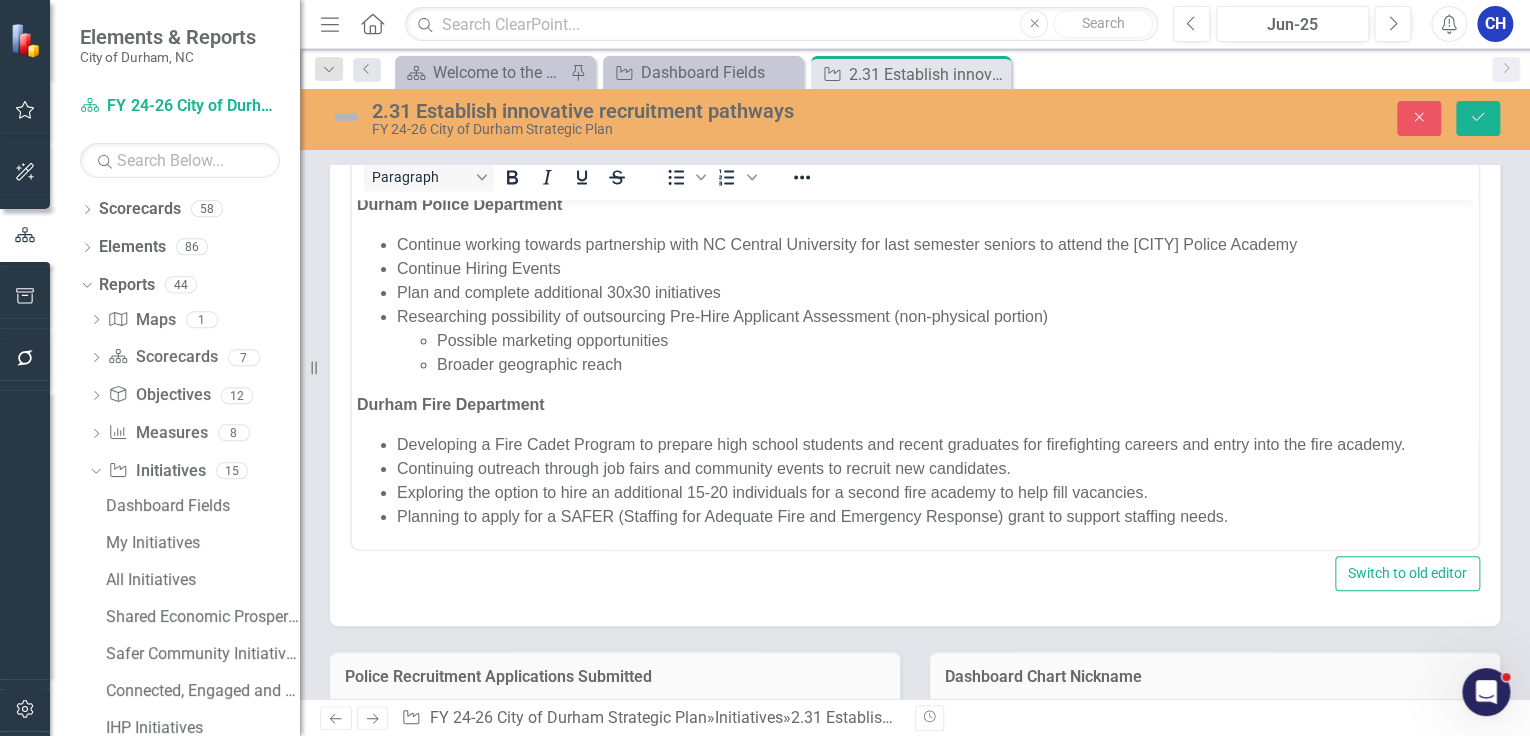 click on "Planning to apply for a SAFER (Staffing for Adequate Fire and Emergency Response) grant to support staffing needs." at bounding box center (935, 516) 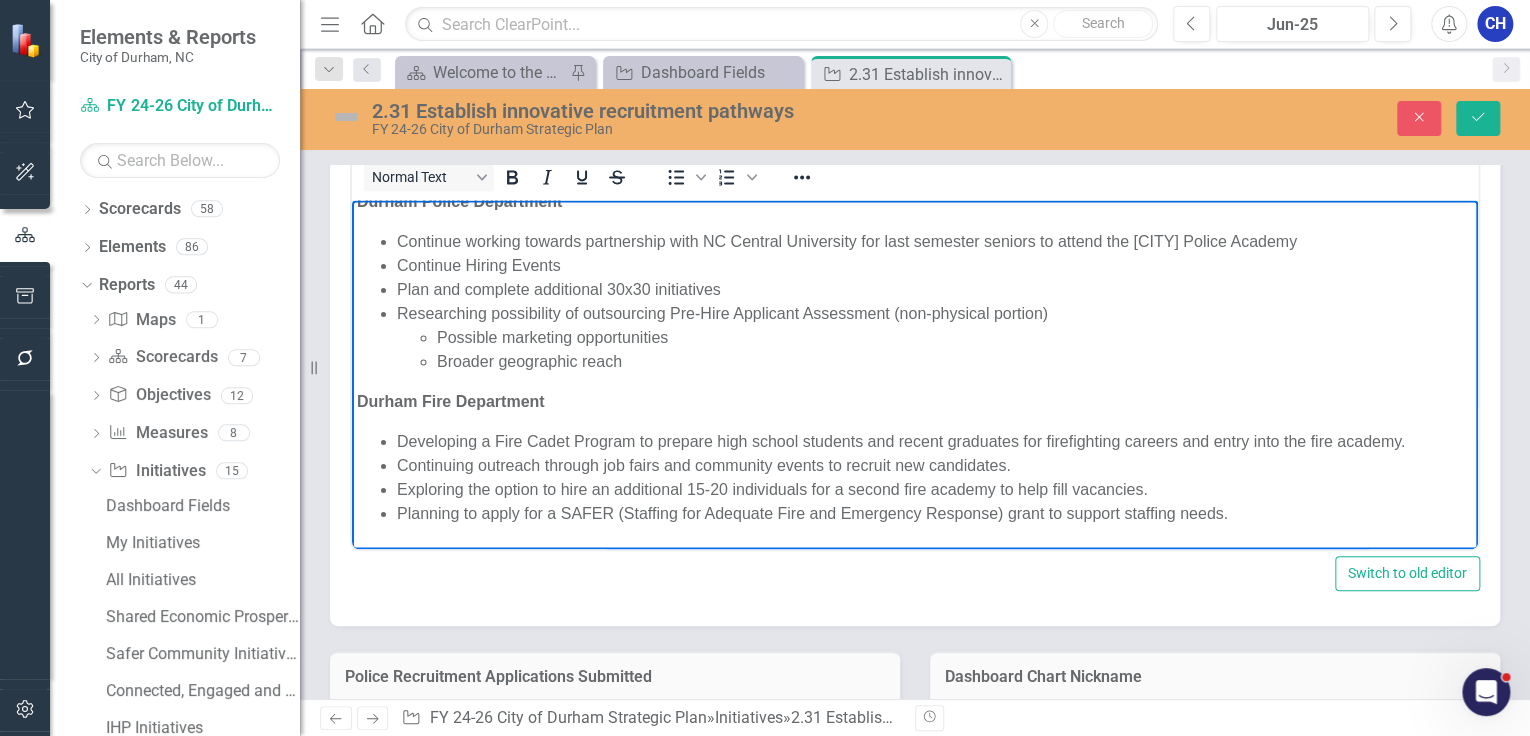 scroll, scrollTop: 31, scrollLeft: 0, axis: vertical 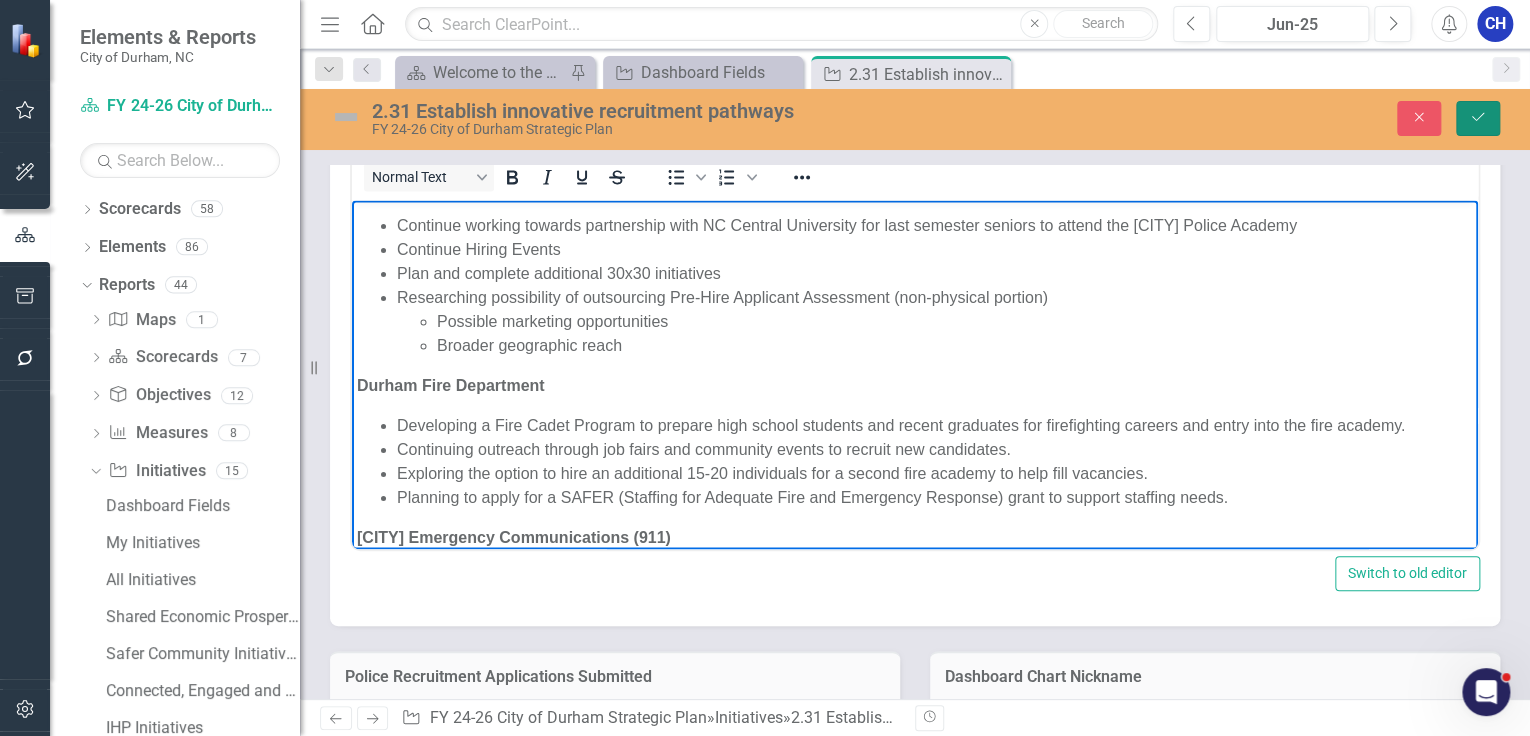 click on "Save" at bounding box center (1478, 118) 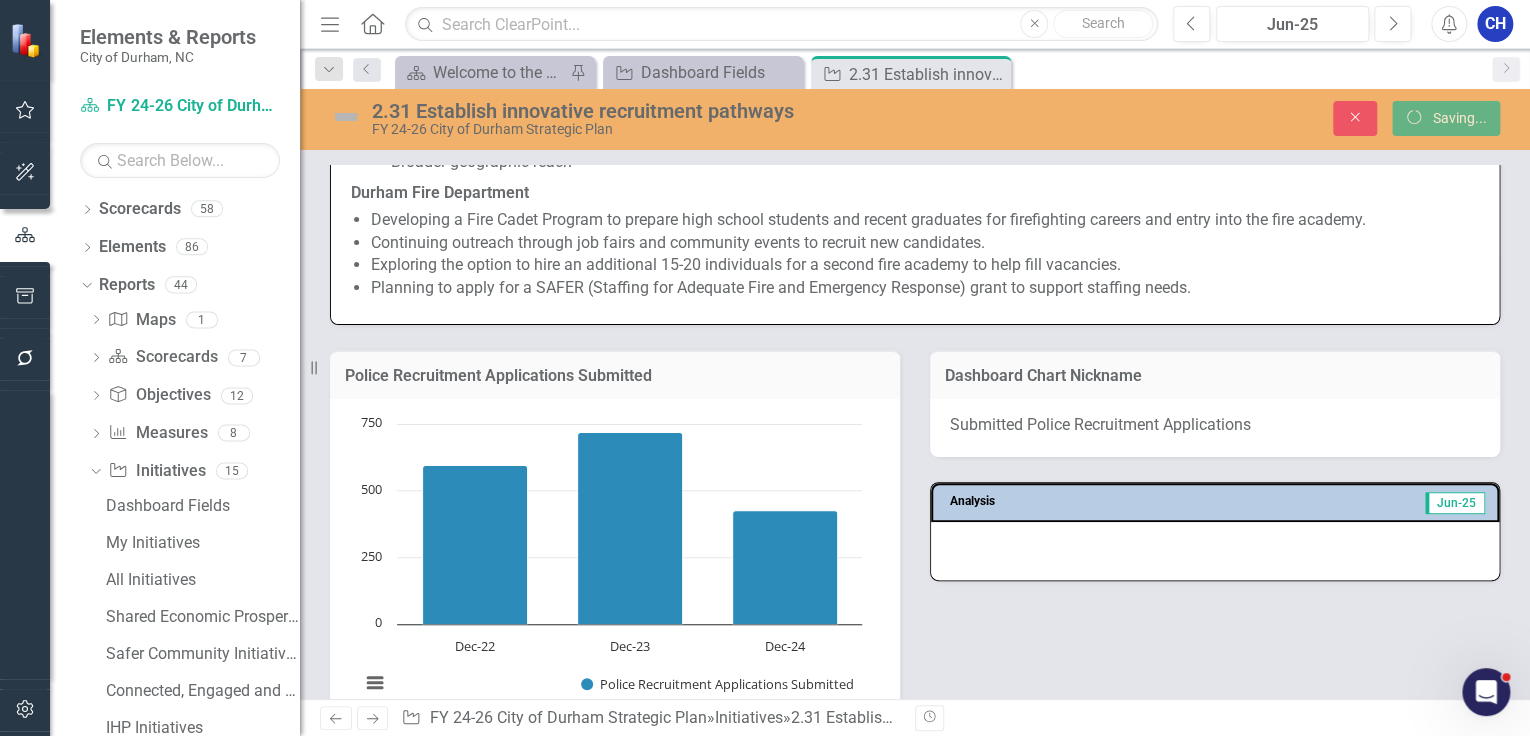 scroll, scrollTop: 1393, scrollLeft: 0, axis: vertical 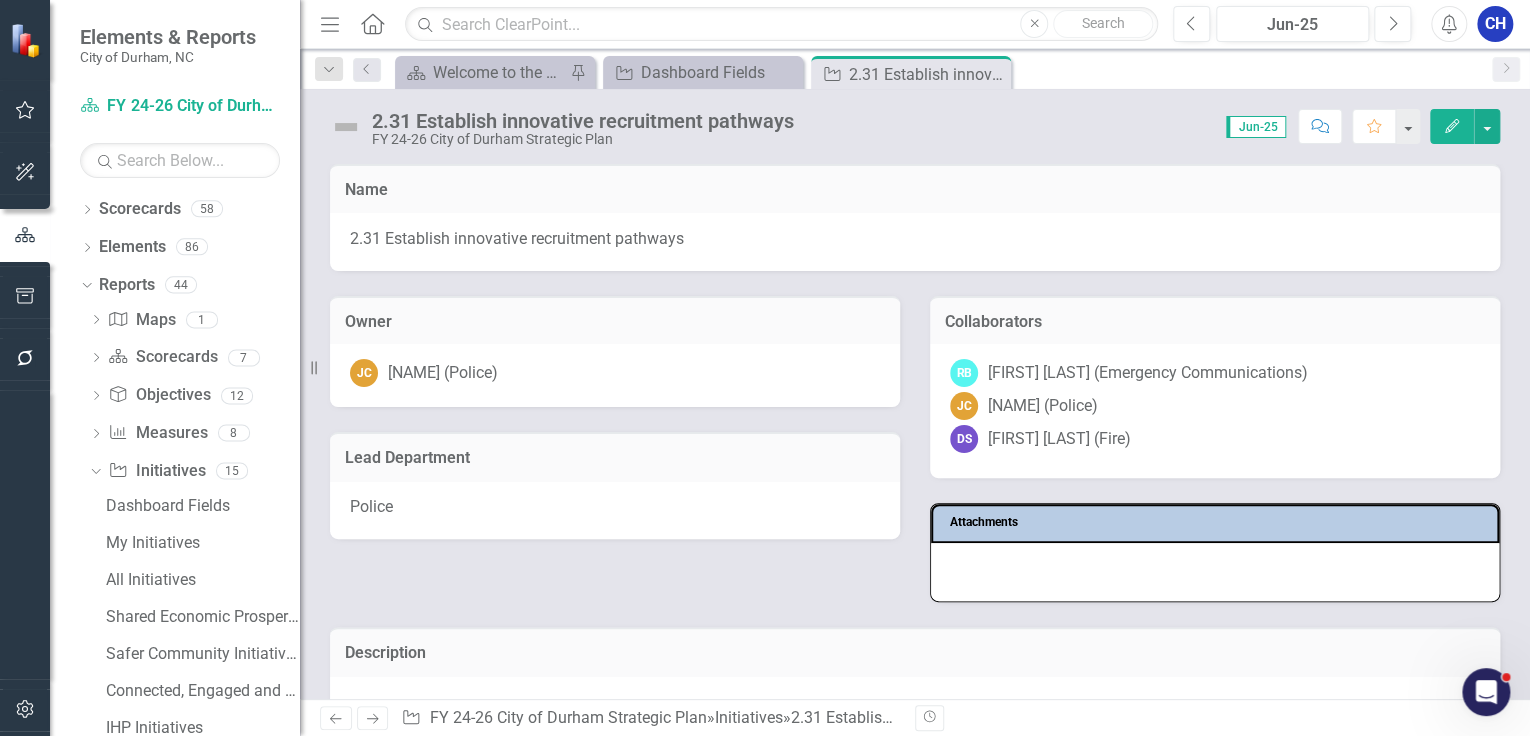 click on "Owner [FIRST] [LAST] (Police)" at bounding box center (615, 339) 